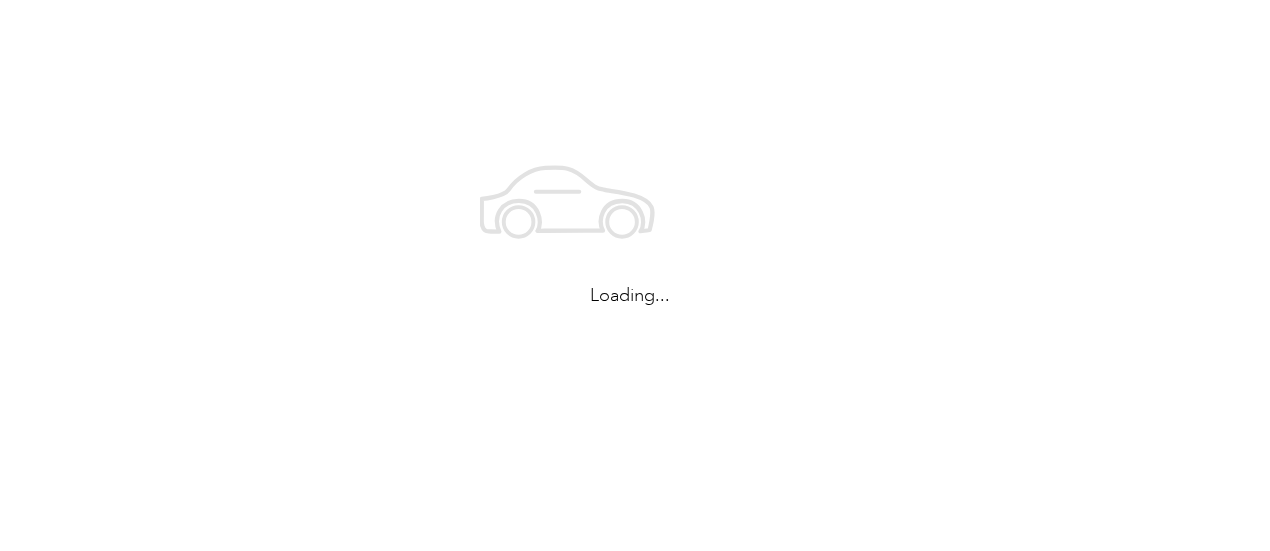scroll, scrollTop: 0, scrollLeft: 0, axis: both 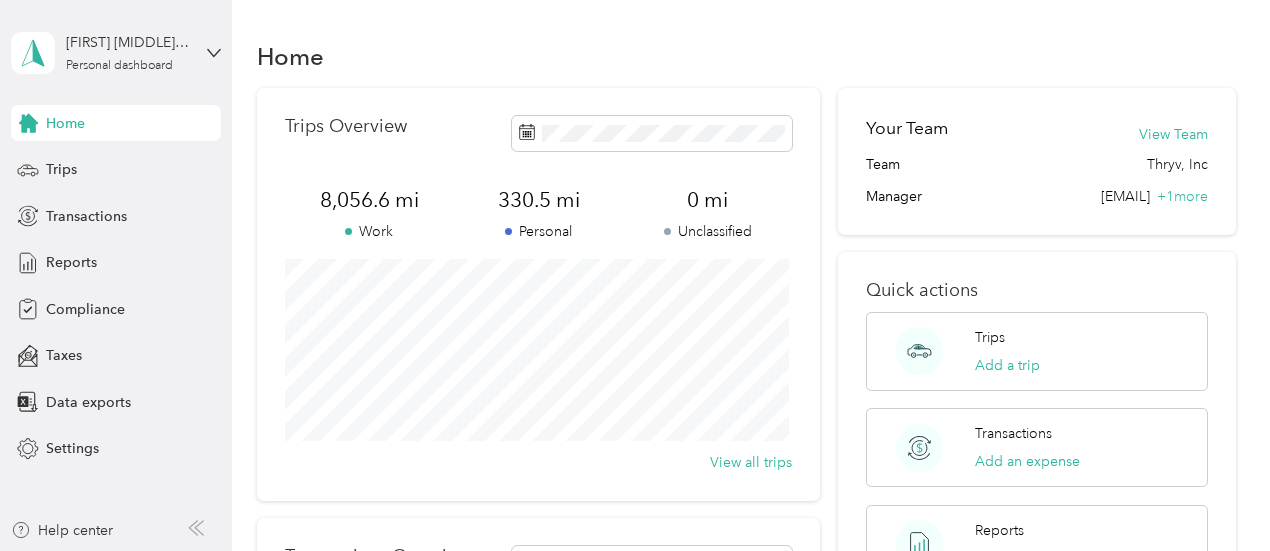 click on "Home" at bounding box center [65, 123] 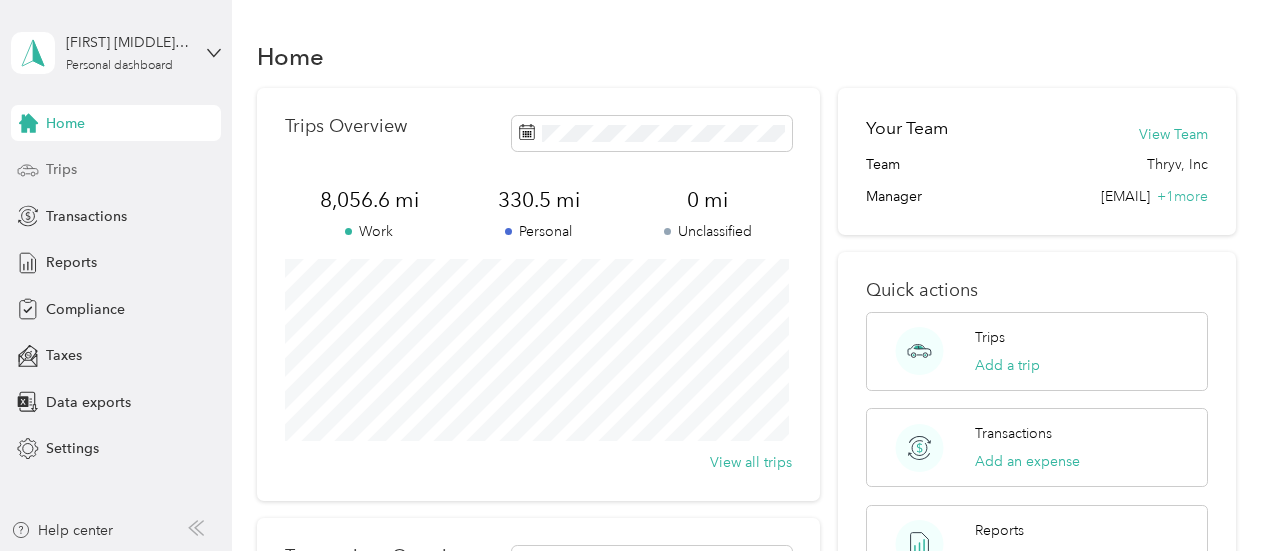 click on "Trips" at bounding box center [61, 169] 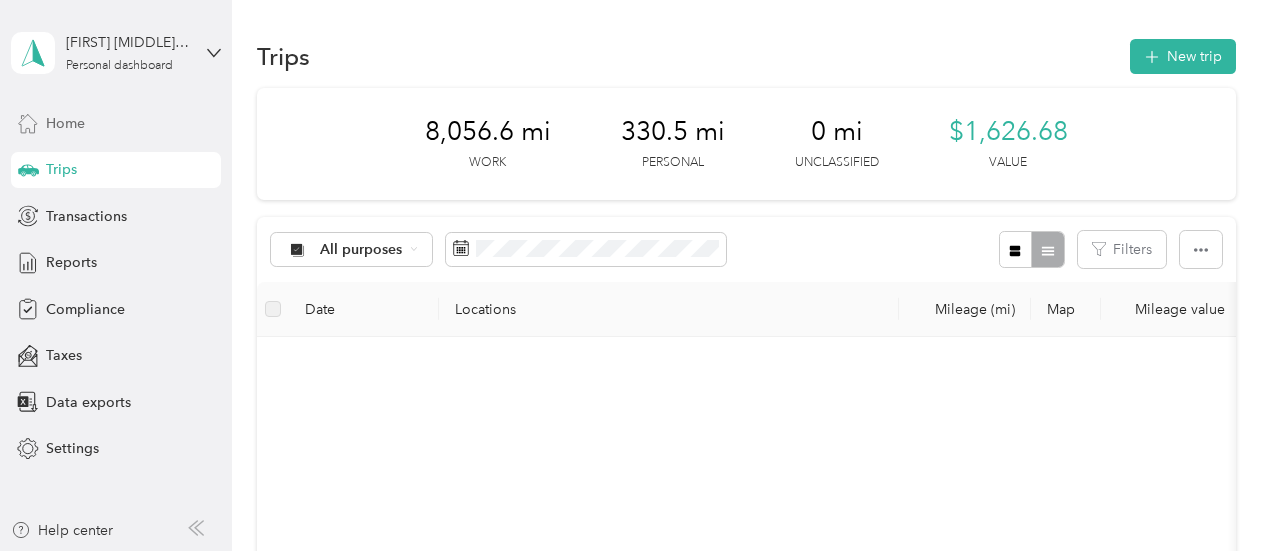 click on "Home" at bounding box center [65, 123] 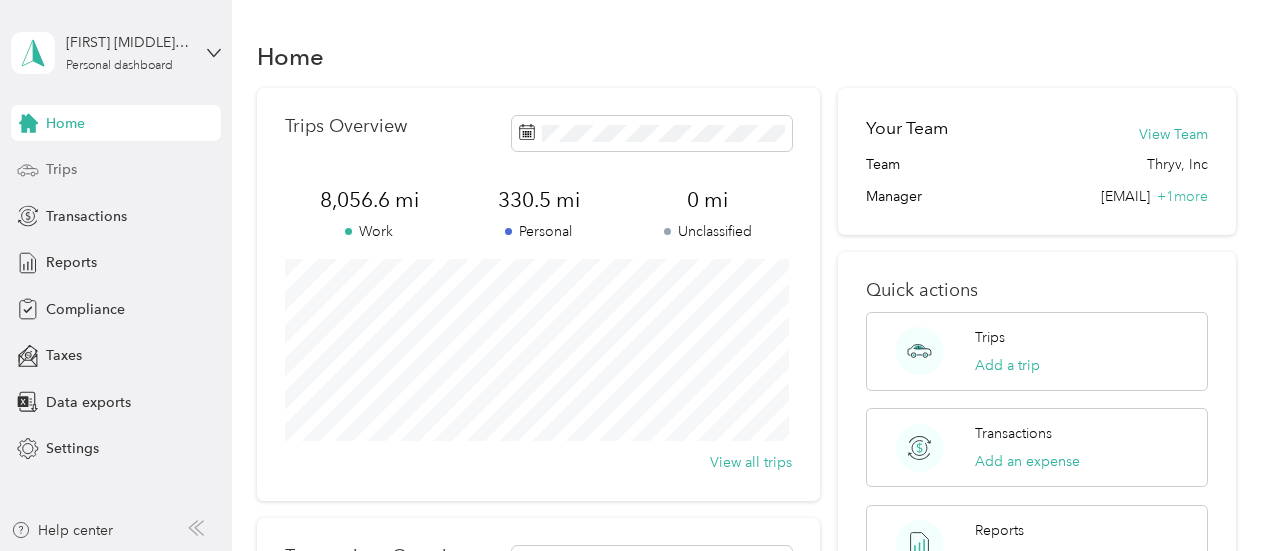 click on "Trips" at bounding box center (61, 169) 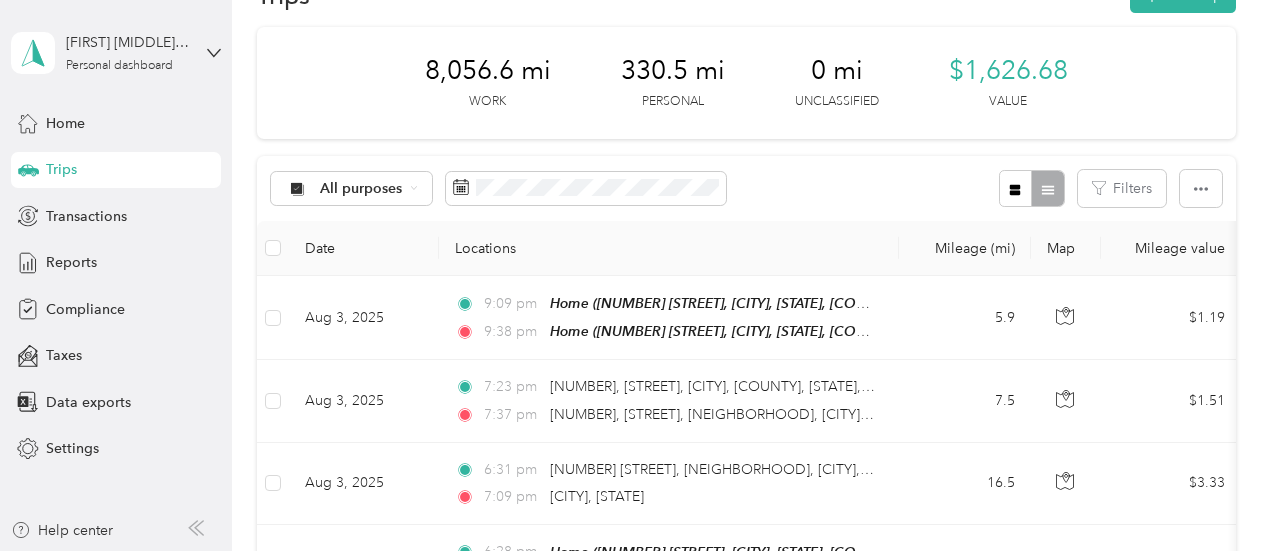 scroll, scrollTop: 0, scrollLeft: 0, axis: both 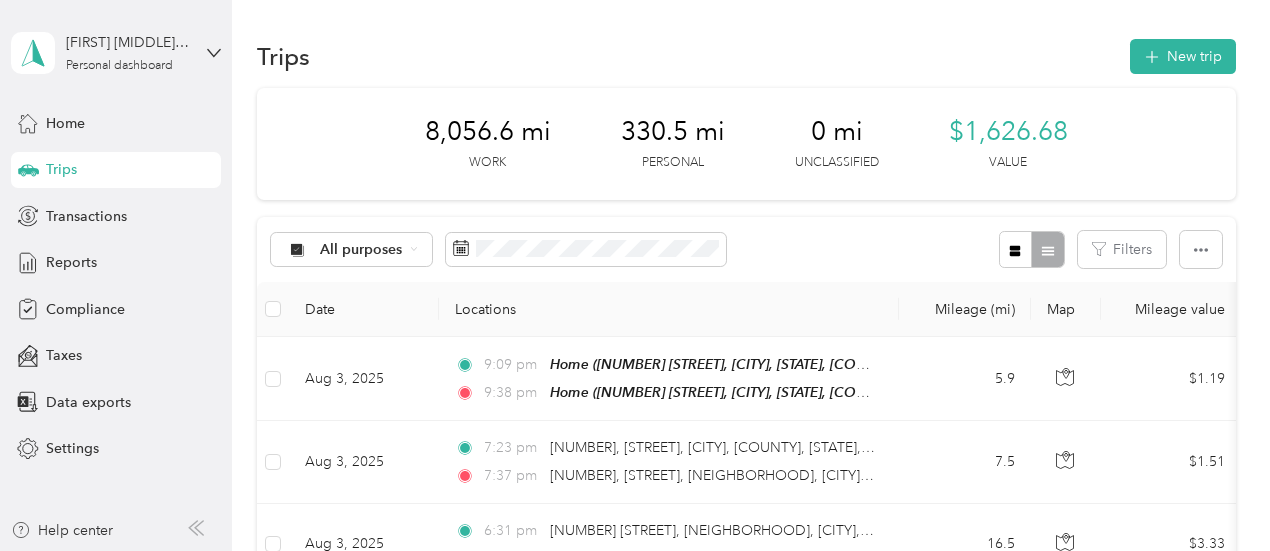 click on "All purposes Filters" at bounding box center (746, 249) 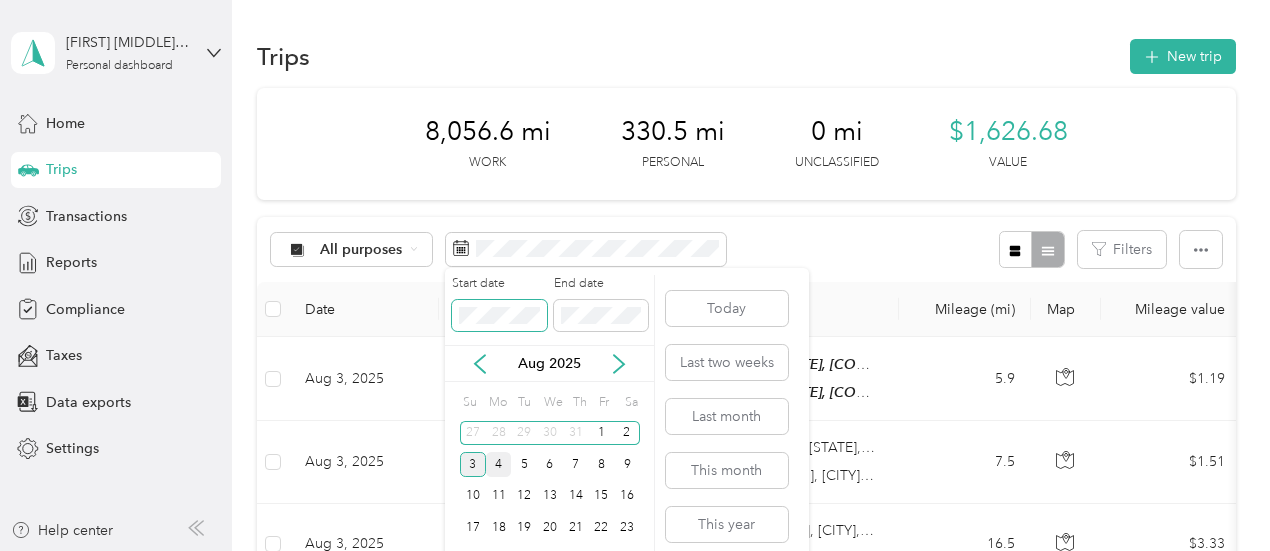 scroll, scrollTop: 66, scrollLeft: 0, axis: vertical 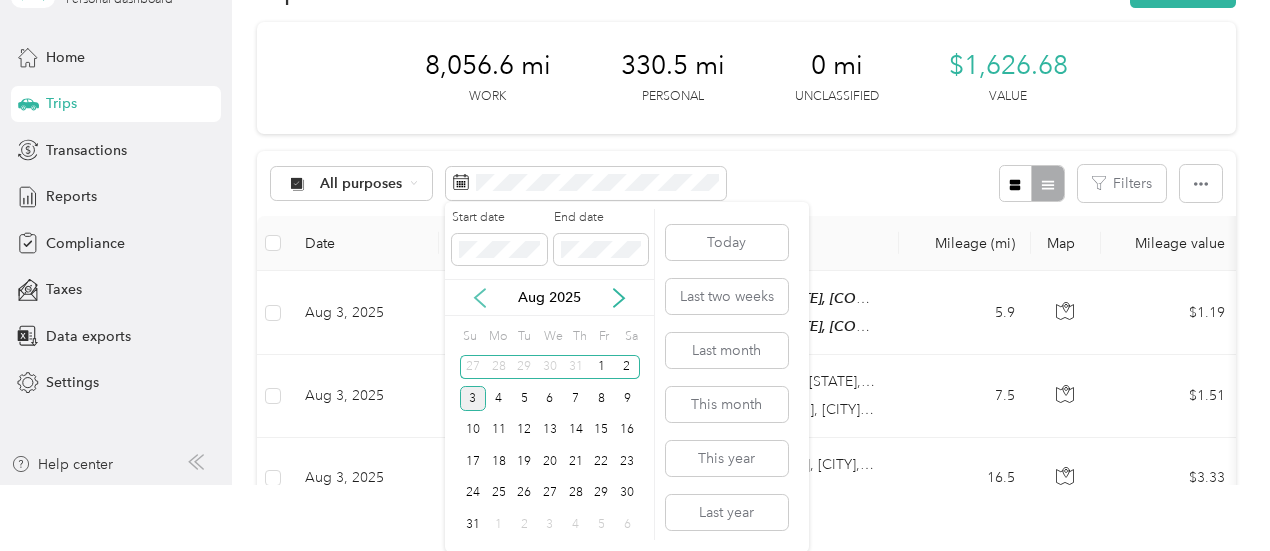 click 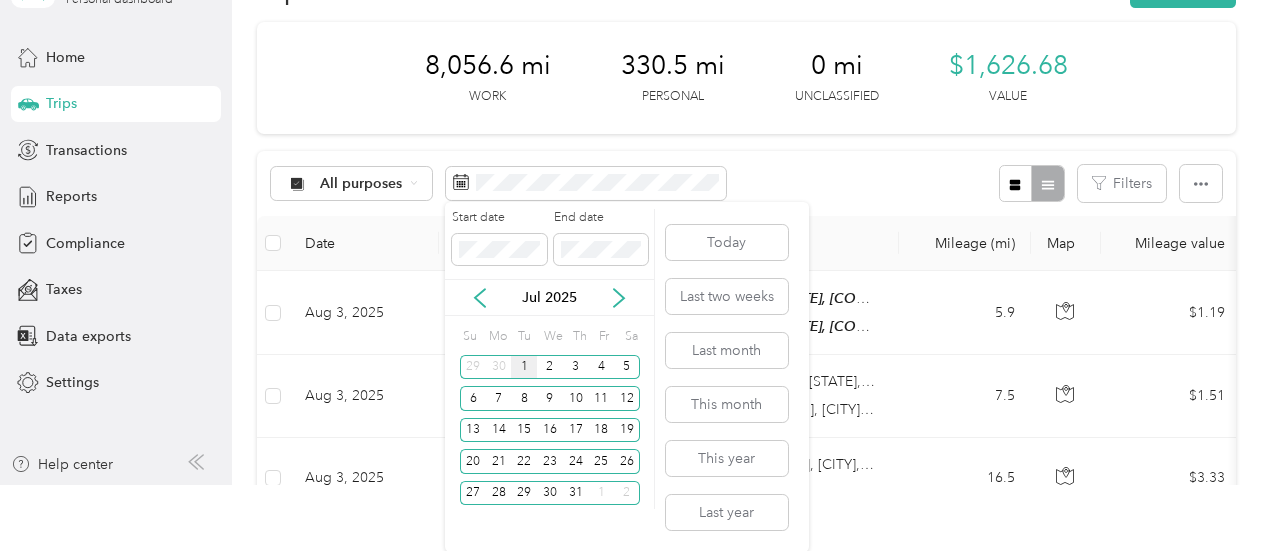 click on "1" at bounding box center (524, 367) 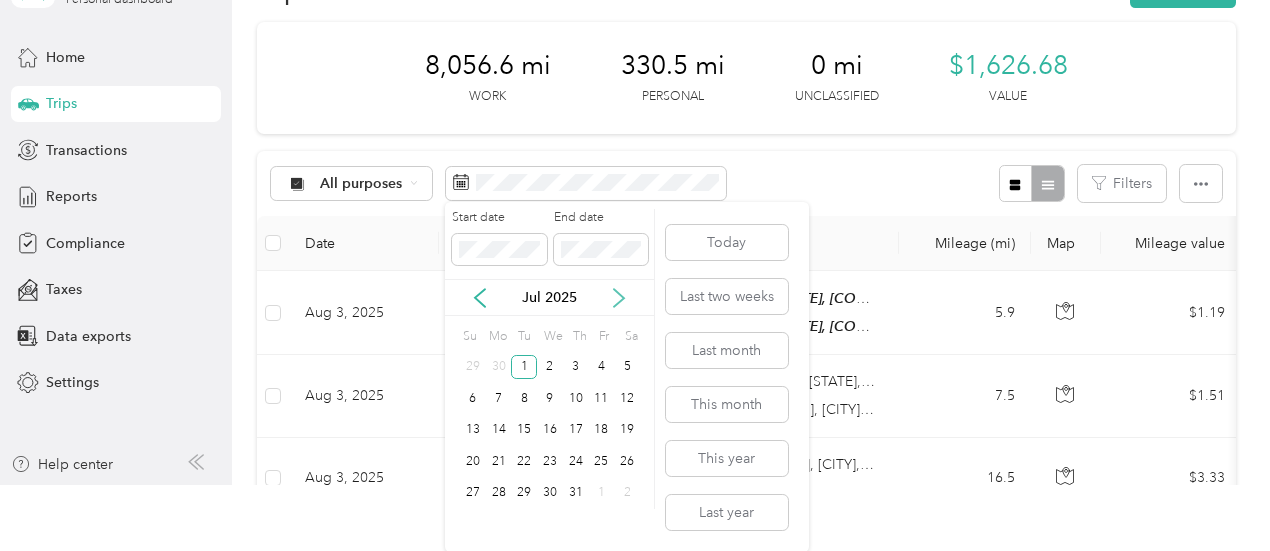 click 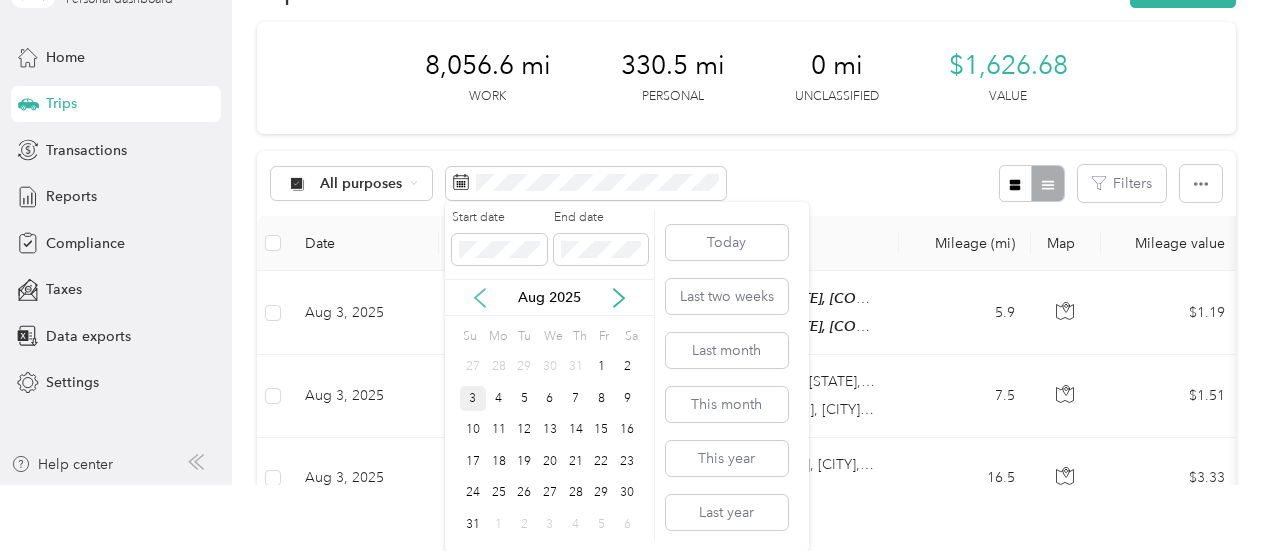 click 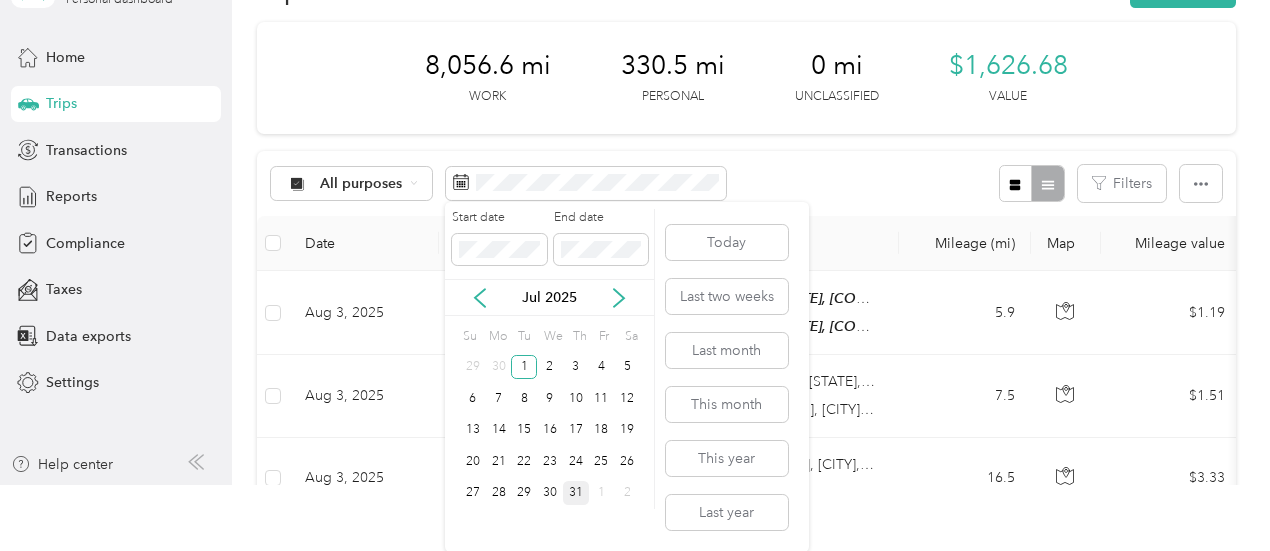 click on "31" at bounding box center (576, 493) 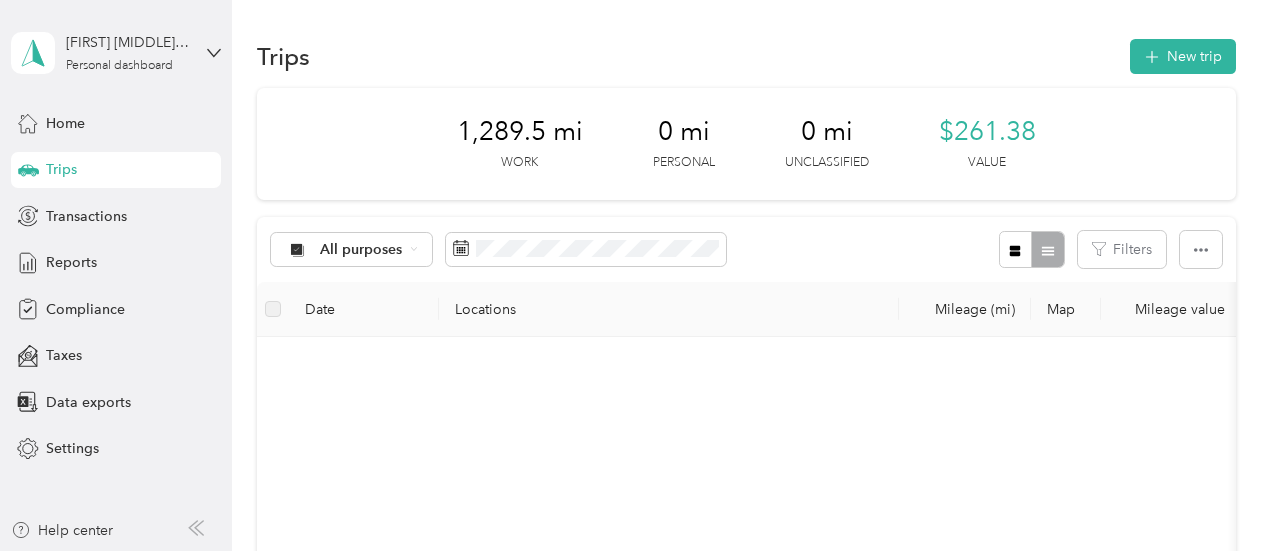 scroll, scrollTop: 0, scrollLeft: 0, axis: both 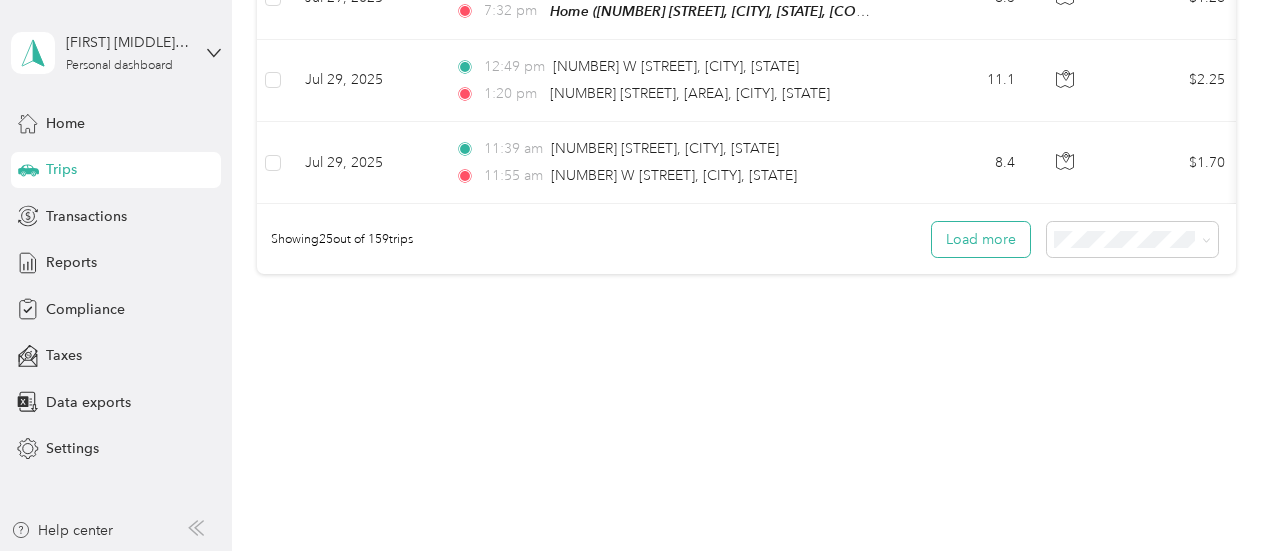 drag, startPoint x: 642, startPoint y: 385, endPoint x: 988, endPoint y: 241, distance: 374.76926 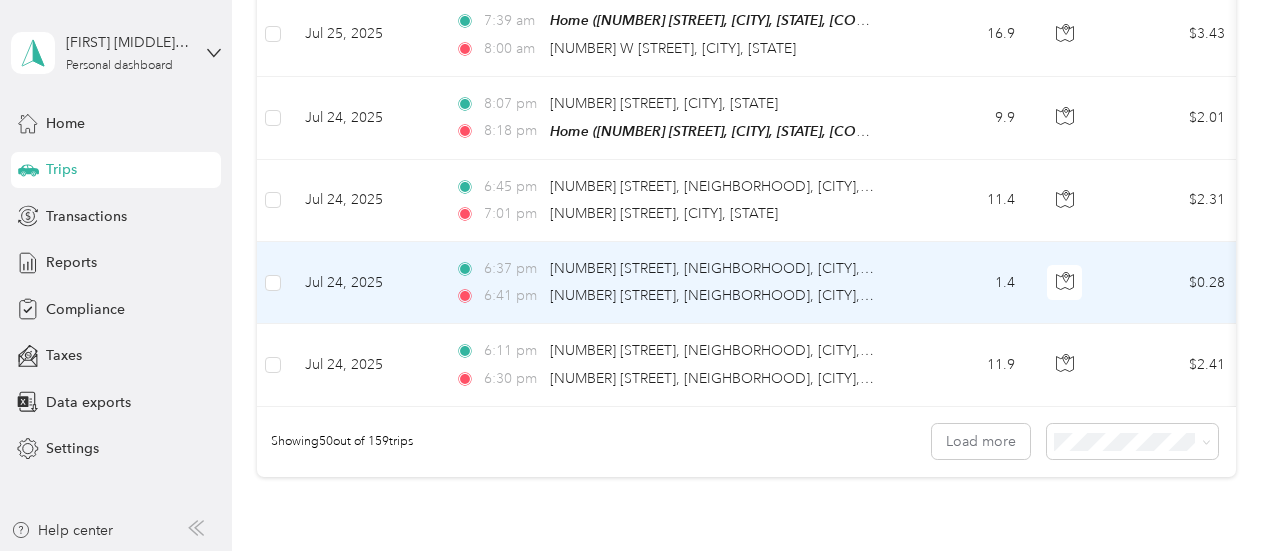 scroll, scrollTop: 4242, scrollLeft: 0, axis: vertical 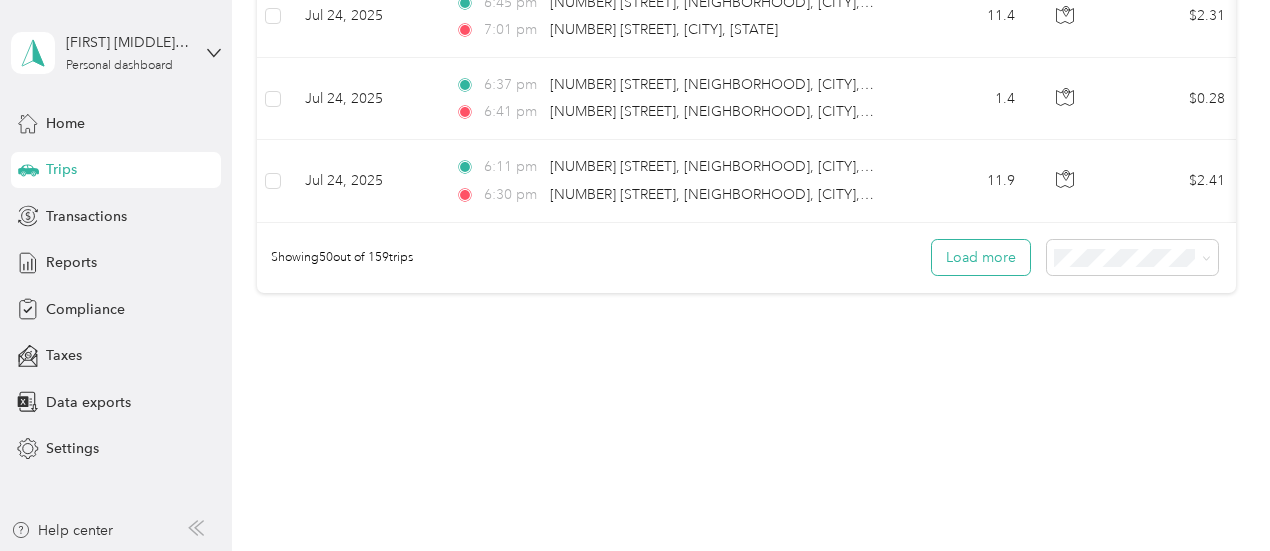 click on "Load more" at bounding box center [981, 257] 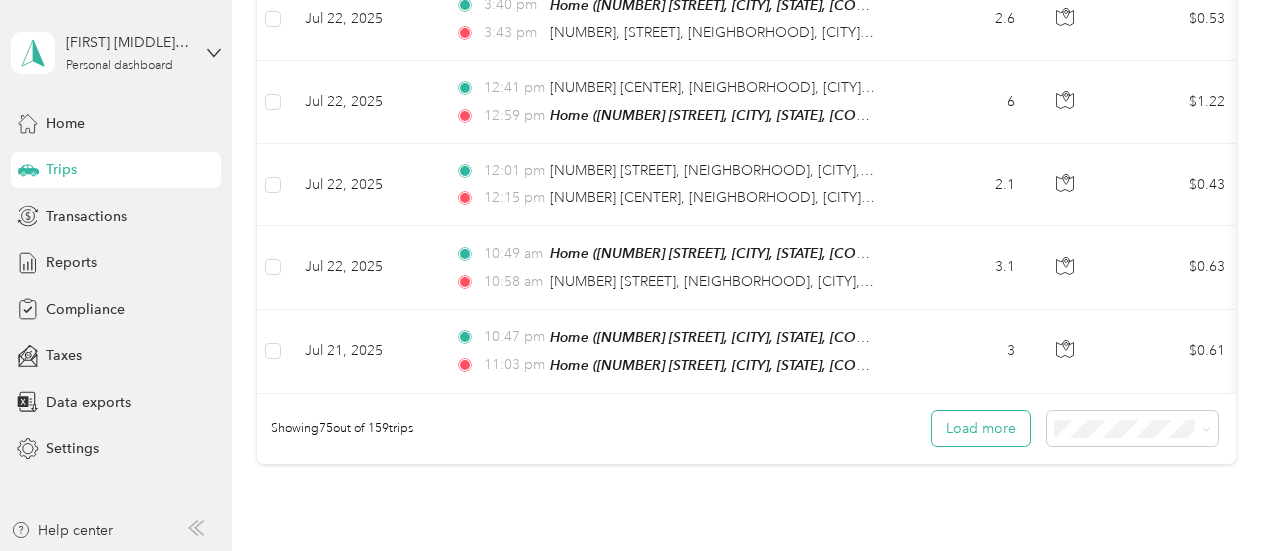 scroll, scrollTop: 6290, scrollLeft: 0, axis: vertical 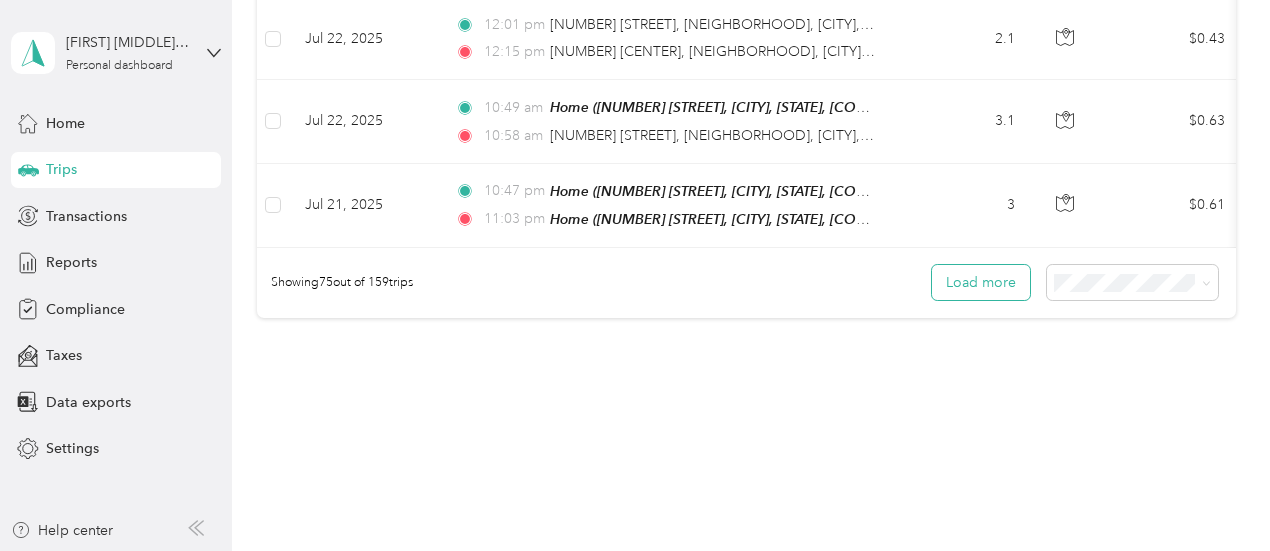 click on "Load more" at bounding box center [981, 282] 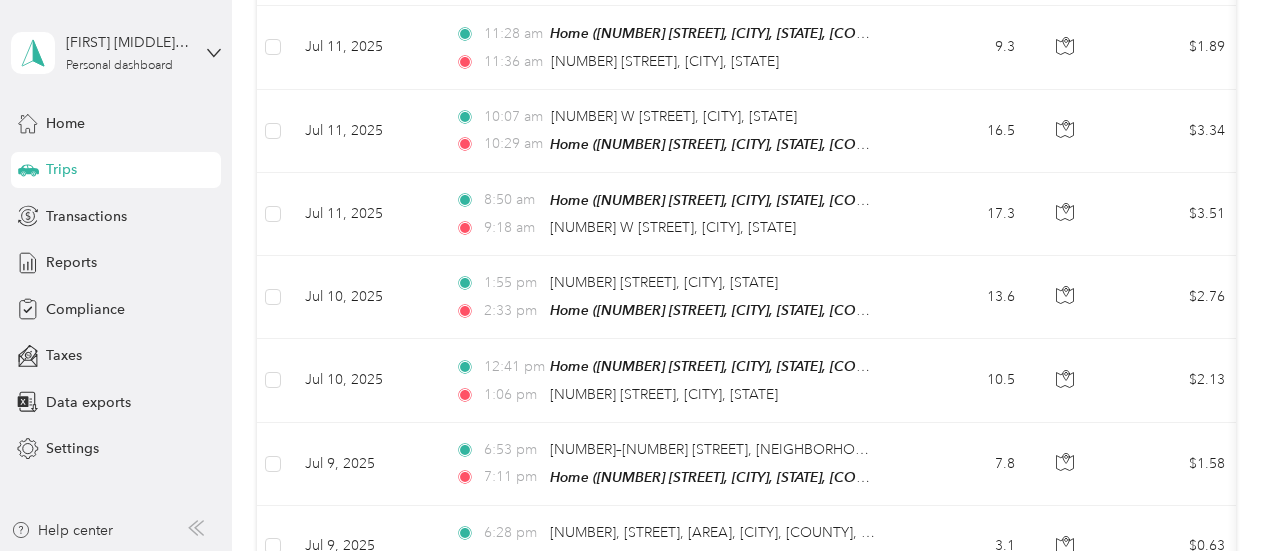 scroll, scrollTop: 8338, scrollLeft: 0, axis: vertical 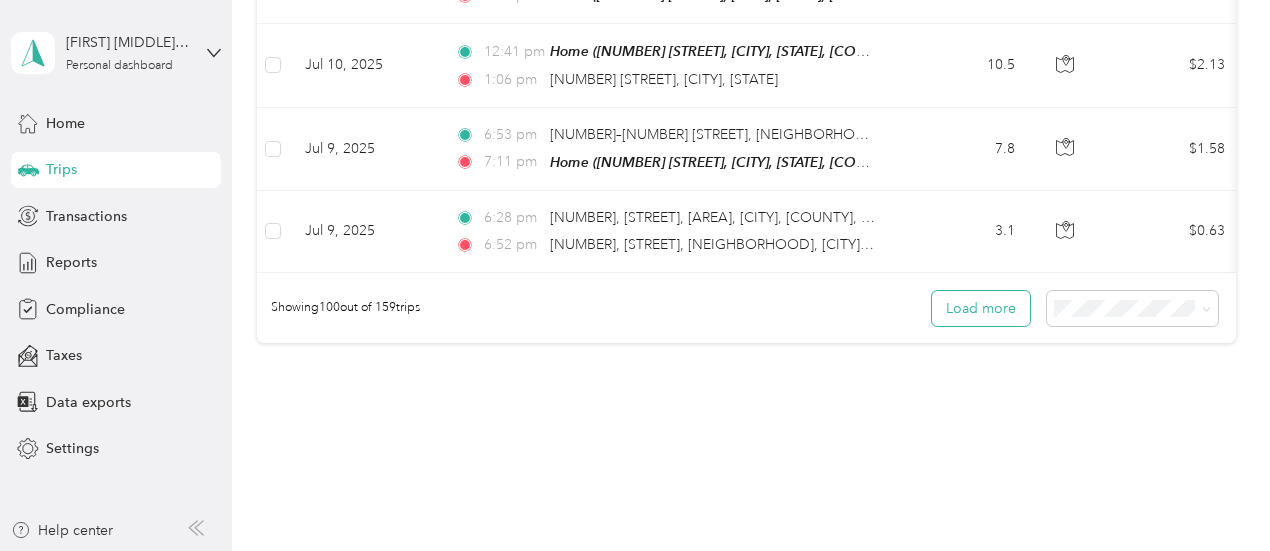 click on "Load more" at bounding box center [981, 308] 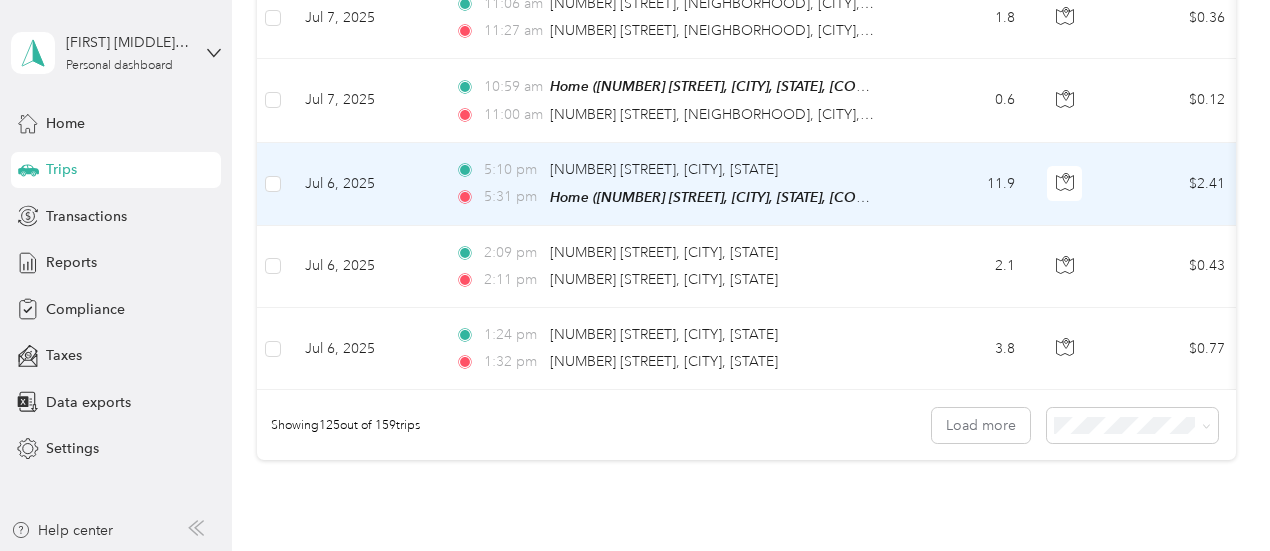 scroll, scrollTop: 10284, scrollLeft: 0, axis: vertical 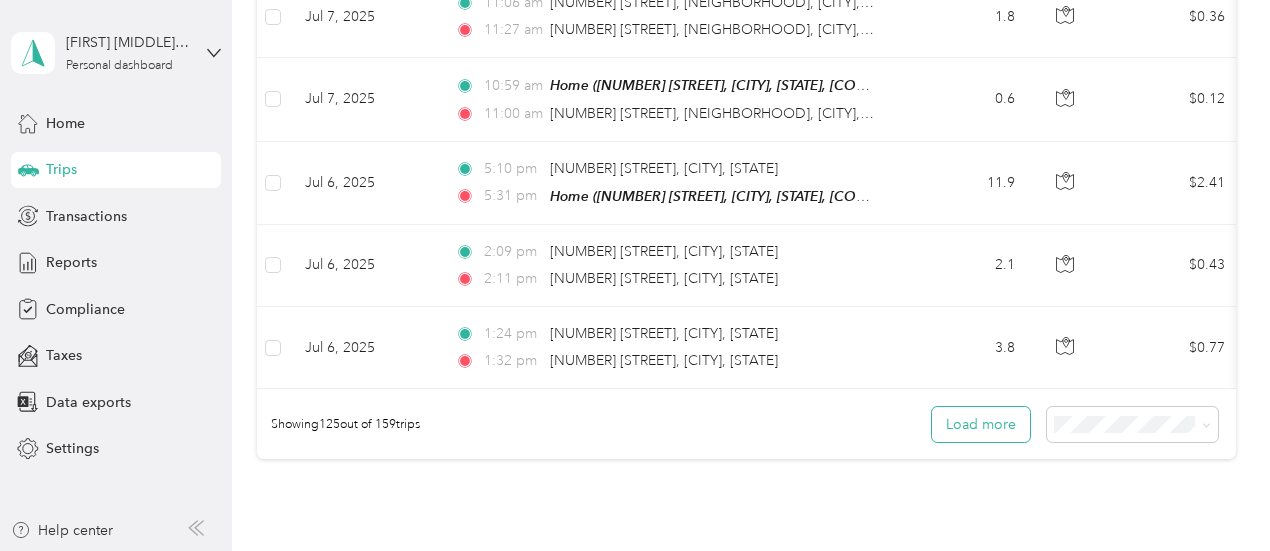 click on "Load more" at bounding box center [981, 424] 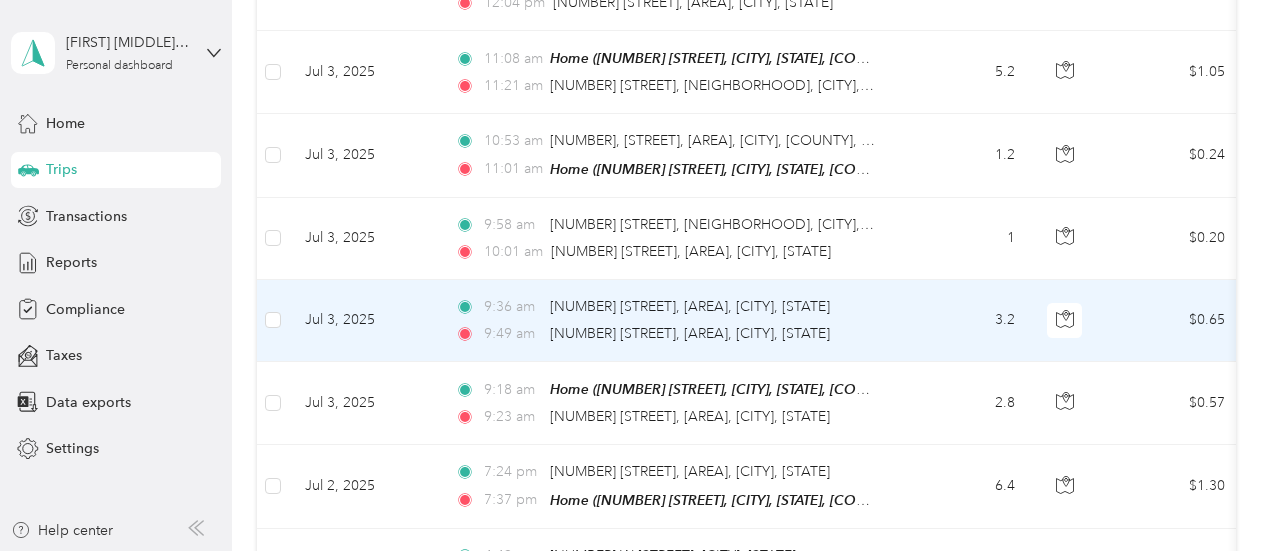 scroll, scrollTop: 12434, scrollLeft: 0, axis: vertical 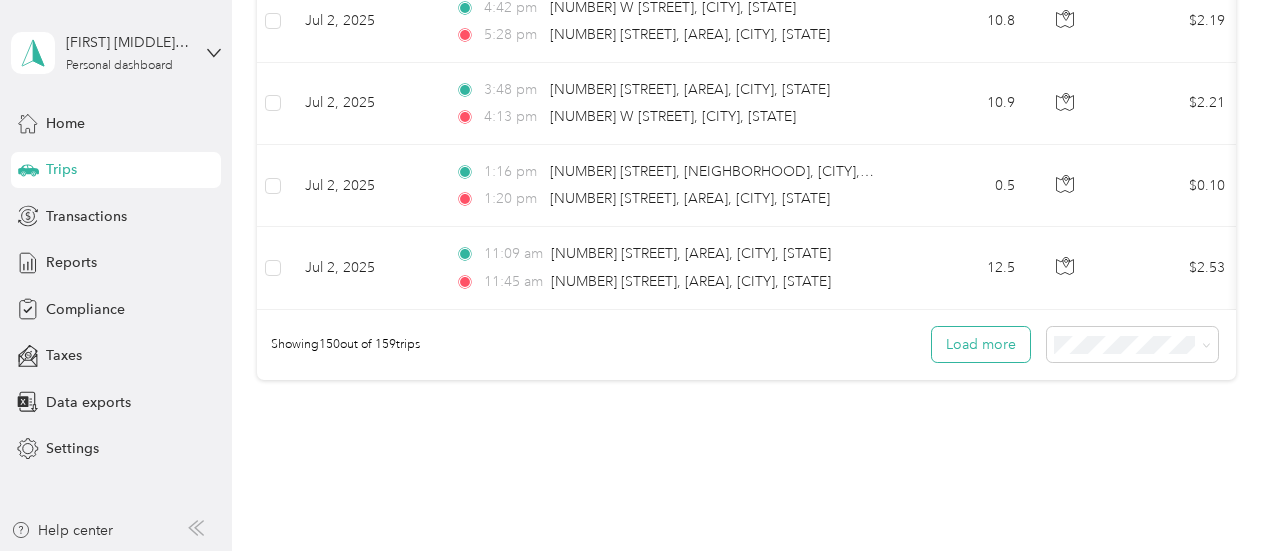 click on "Showing  150  out of   159  trips Load more" at bounding box center (746, 345) 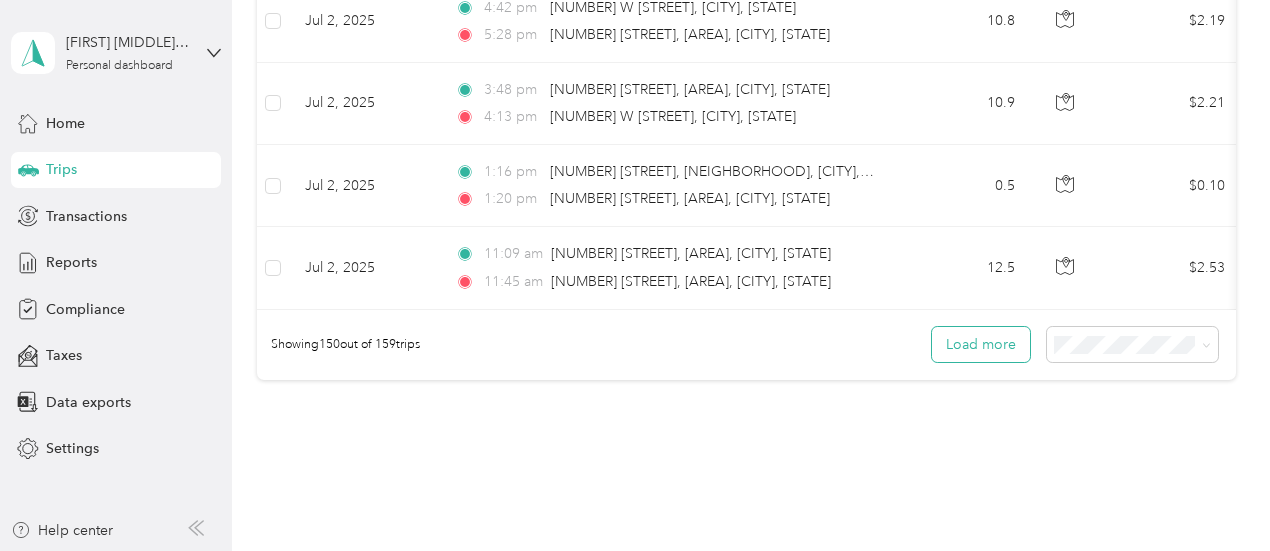 click on "Load more" at bounding box center (981, 344) 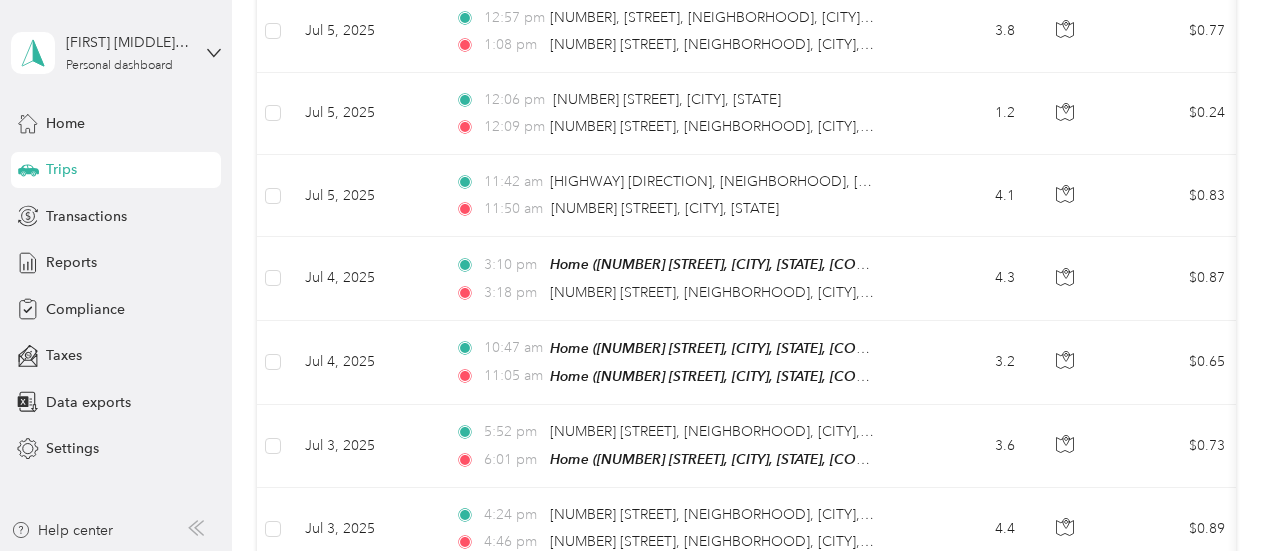 scroll, scrollTop: 11099, scrollLeft: 0, axis: vertical 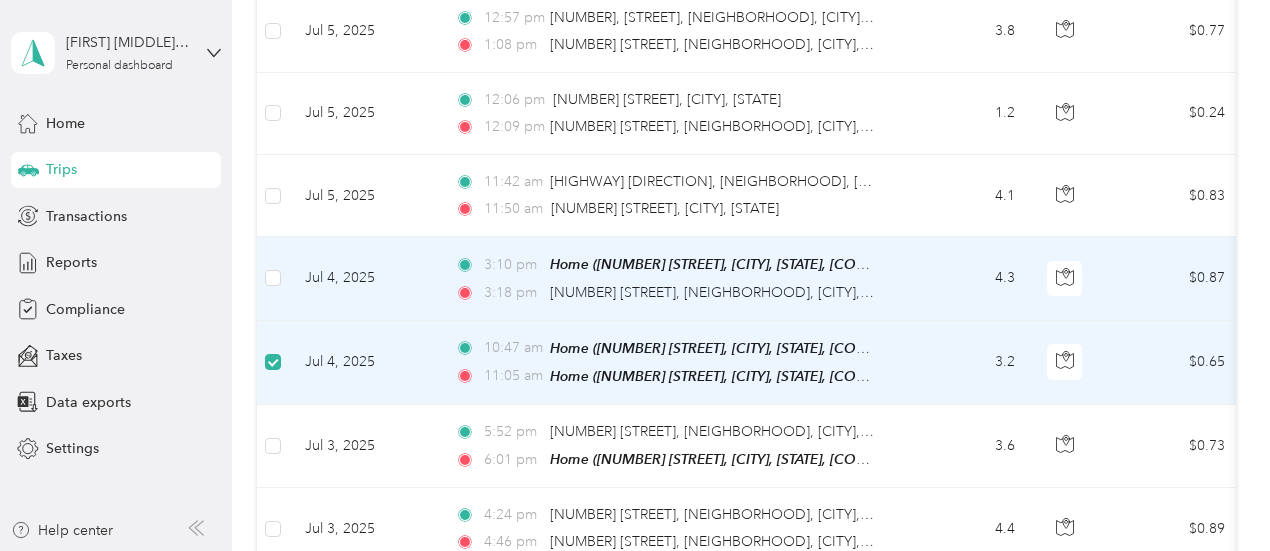 click at bounding box center [273, 278] 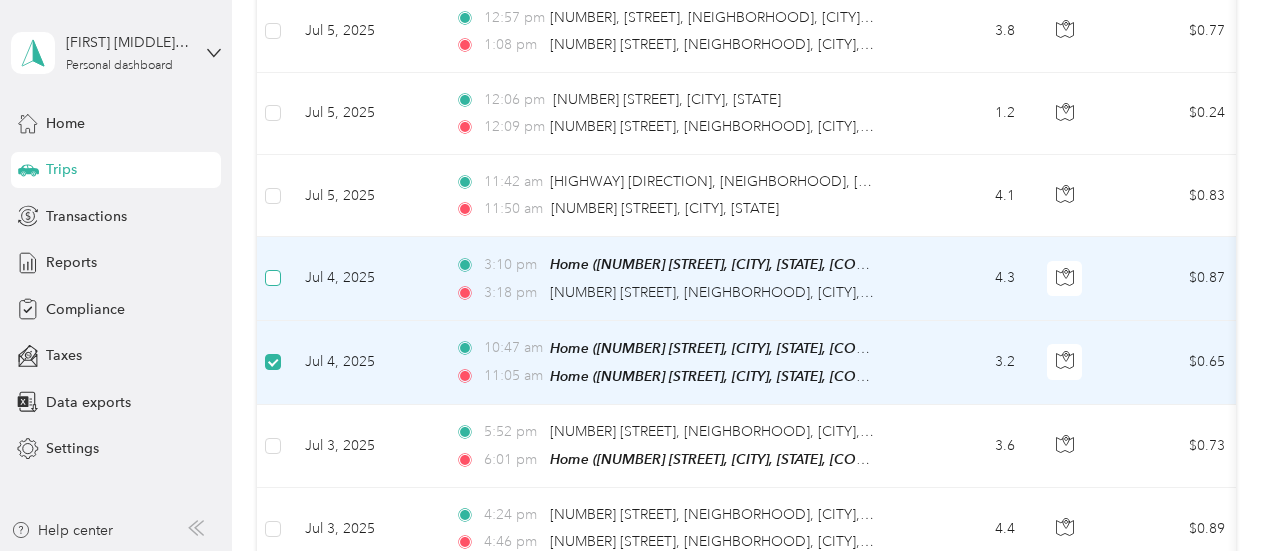 click at bounding box center (273, 278) 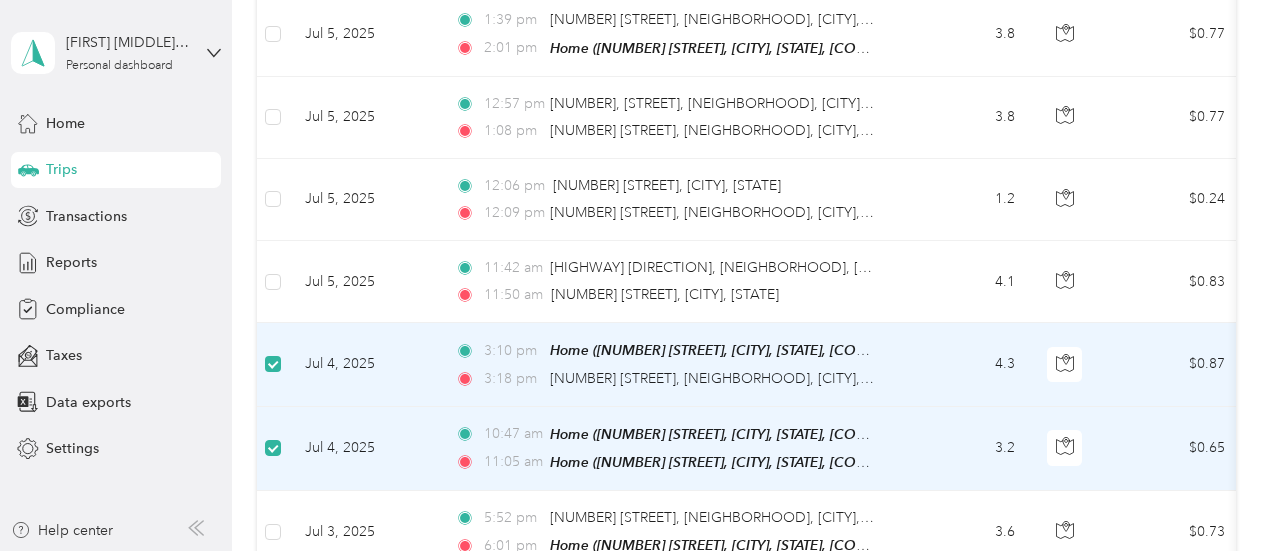scroll, scrollTop: 11010, scrollLeft: 0, axis: vertical 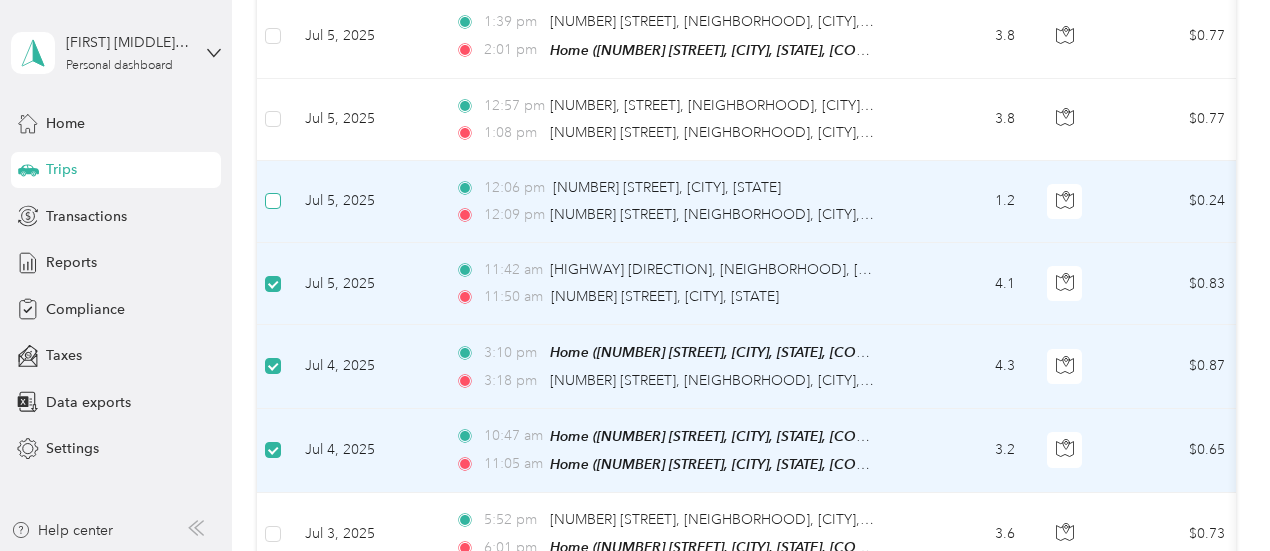 click at bounding box center [273, 201] 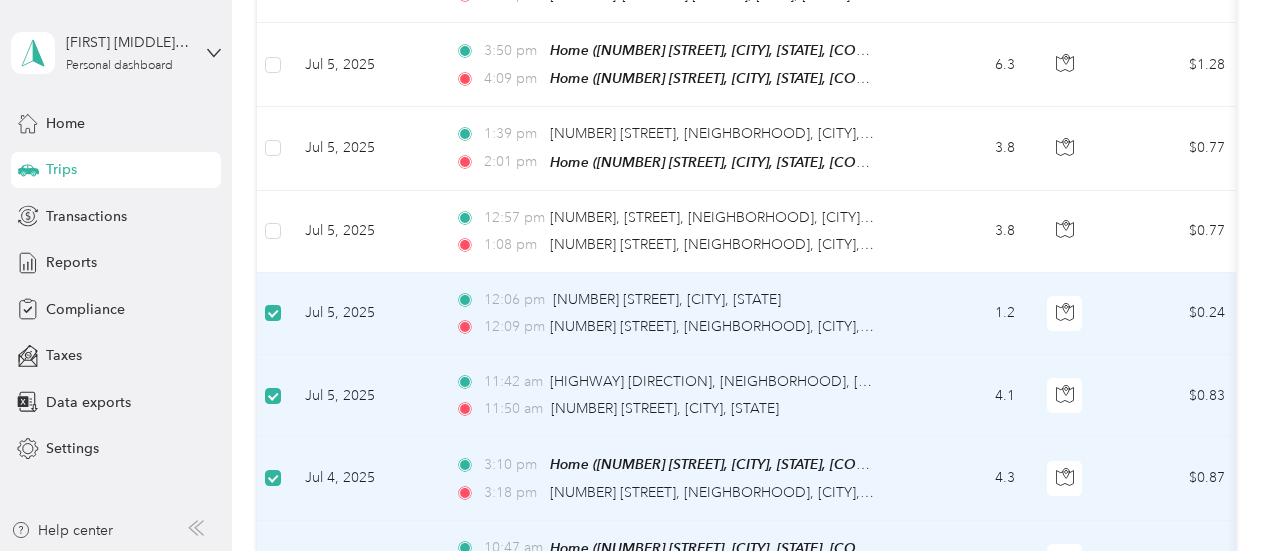 scroll, scrollTop: 10896, scrollLeft: 0, axis: vertical 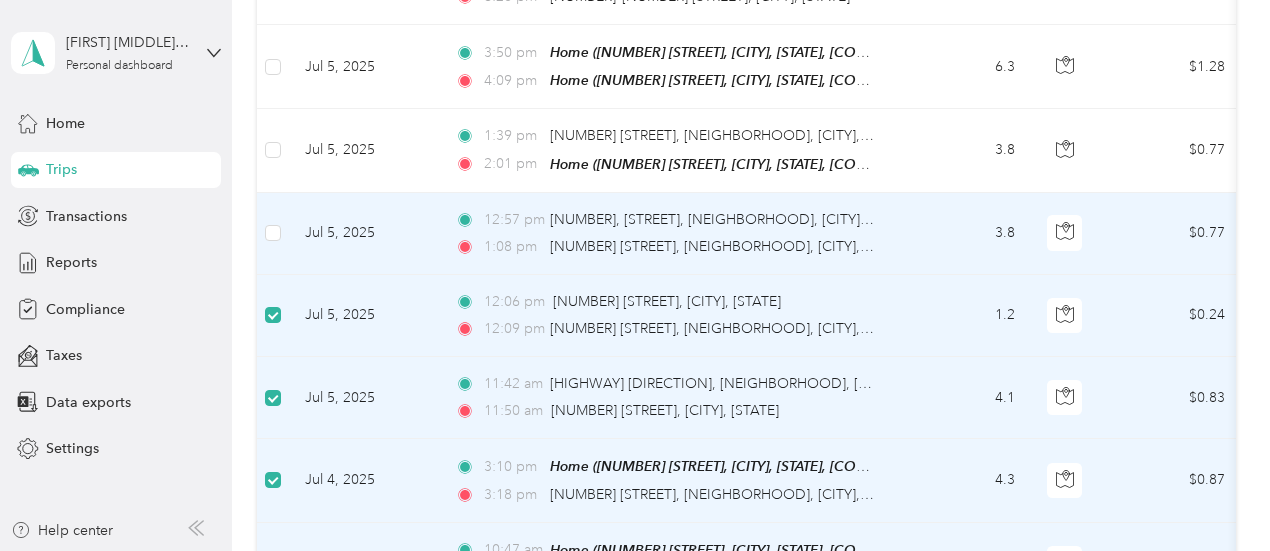 click at bounding box center [273, 234] 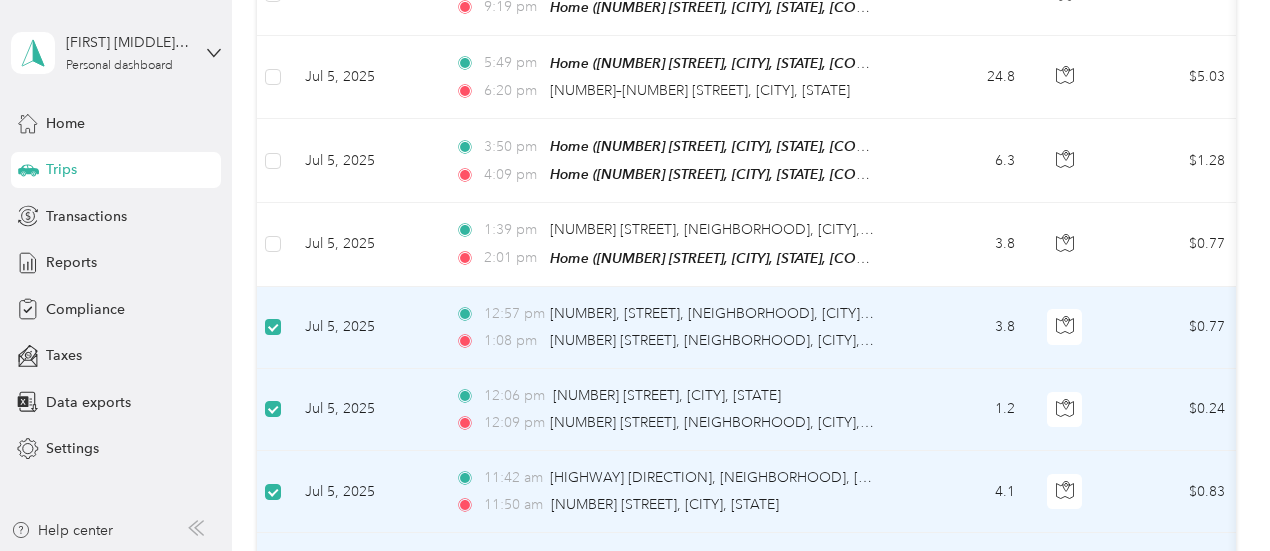 scroll, scrollTop: 10802, scrollLeft: 0, axis: vertical 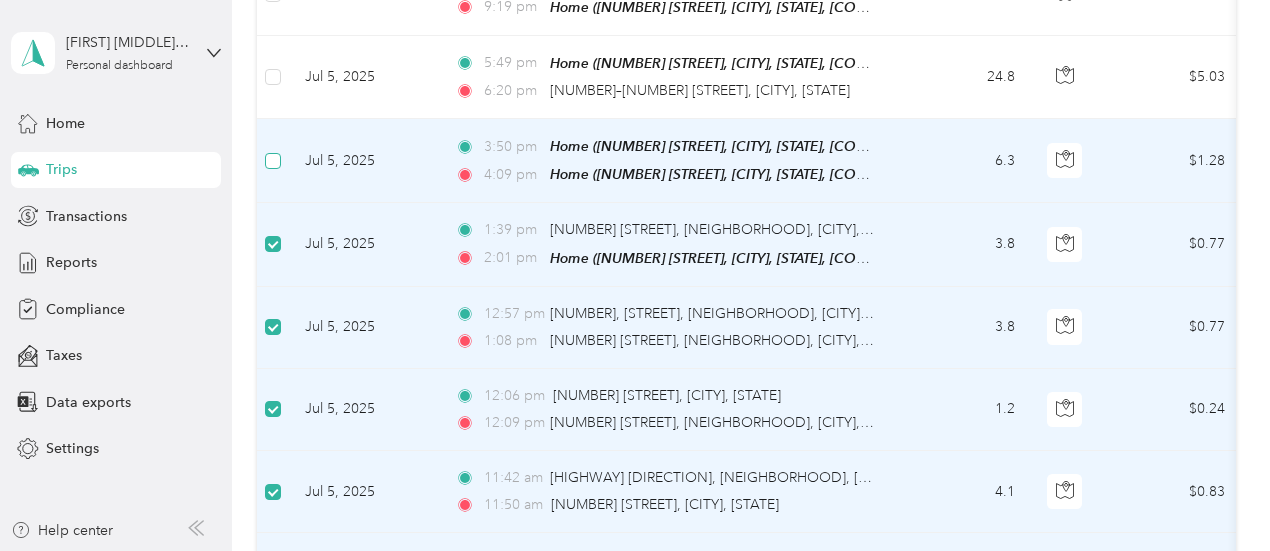 click at bounding box center (273, 161) 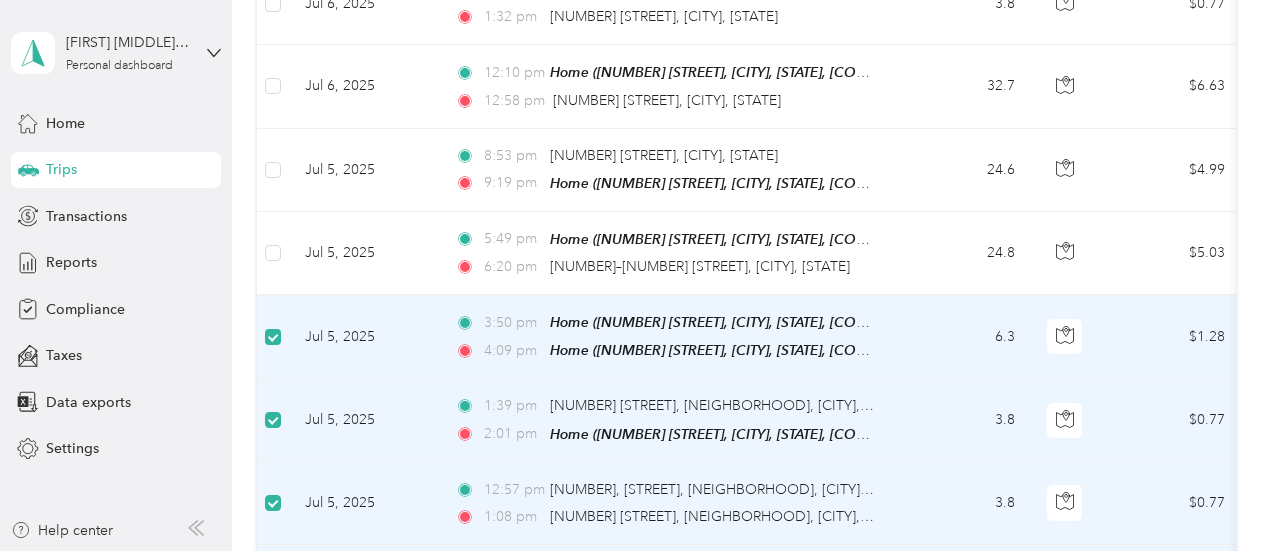 scroll, scrollTop: 10624, scrollLeft: 0, axis: vertical 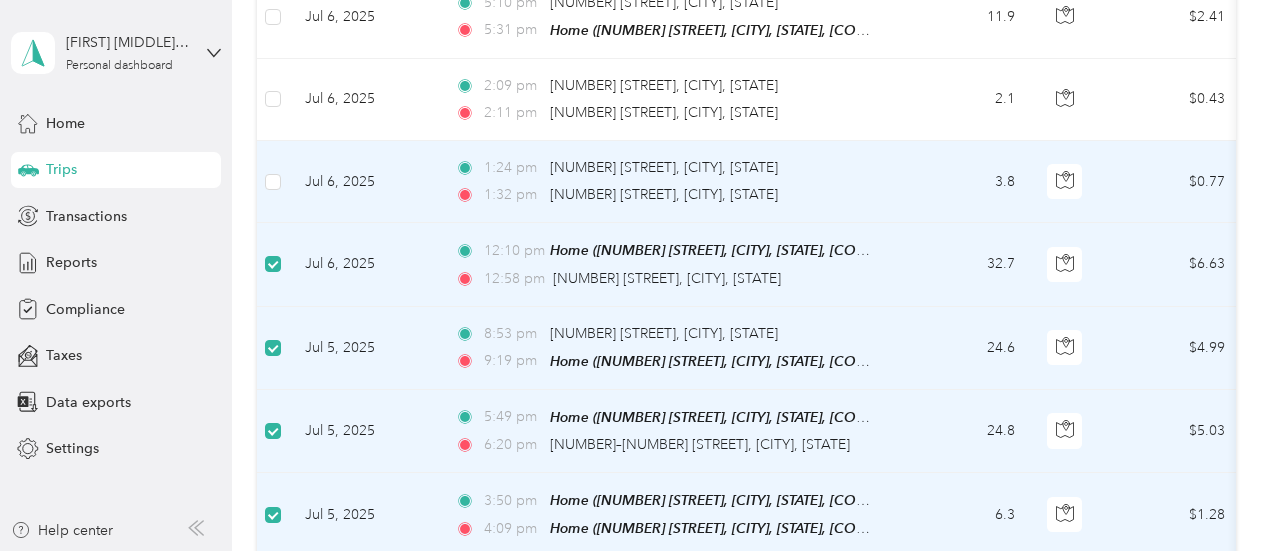 click at bounding box center [273, 182] 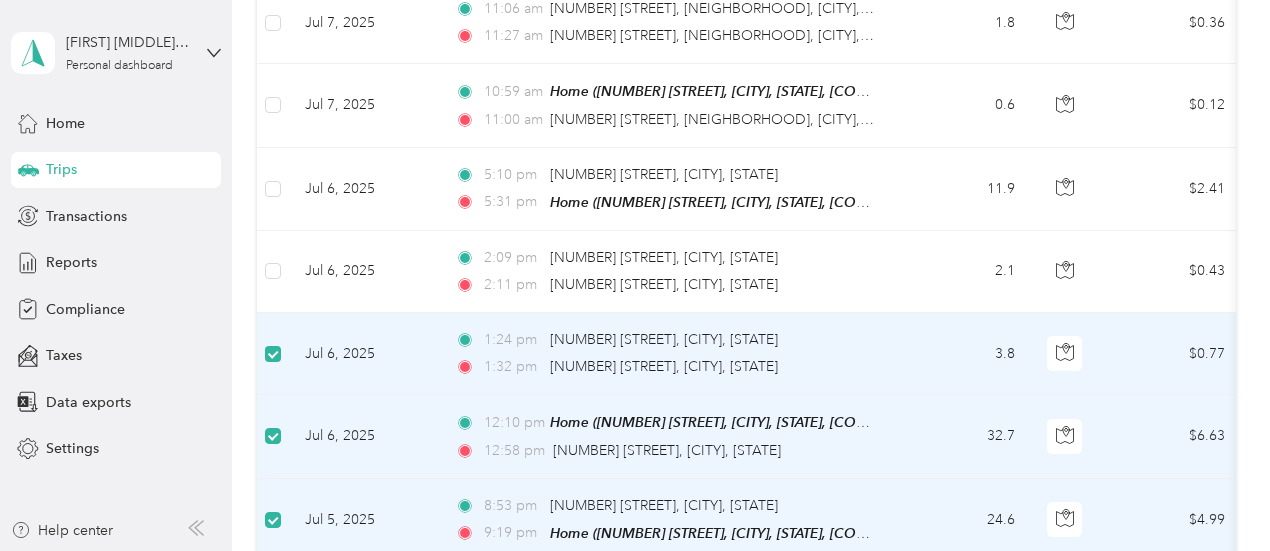 scroll, scrollTop: 10274, scrollLeft: 0, axis: vertical 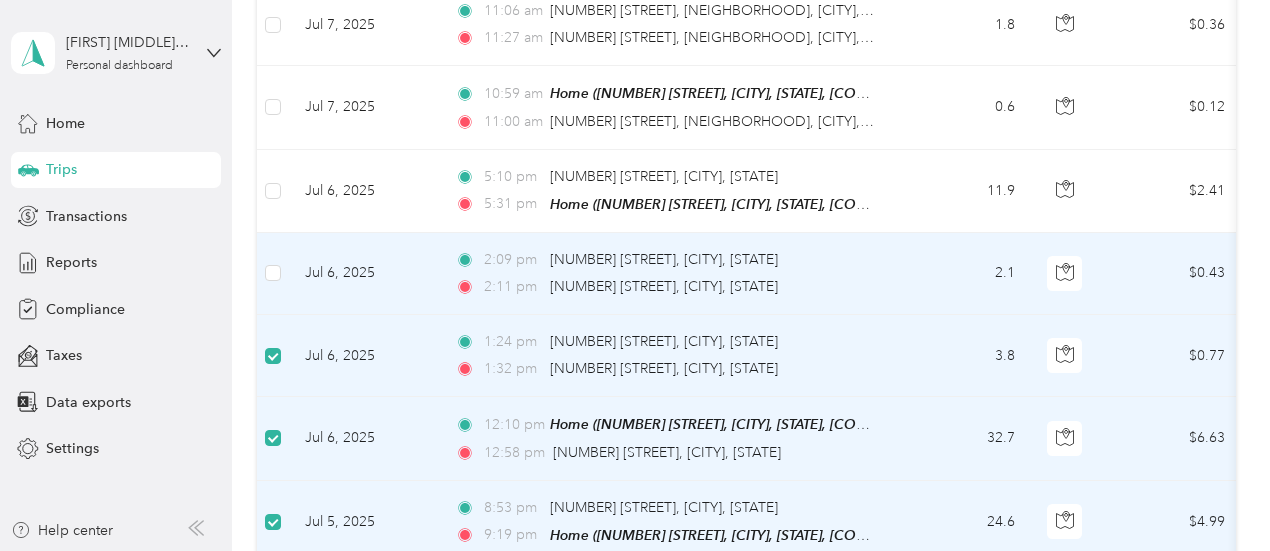 click at bounding box center [273, 274] 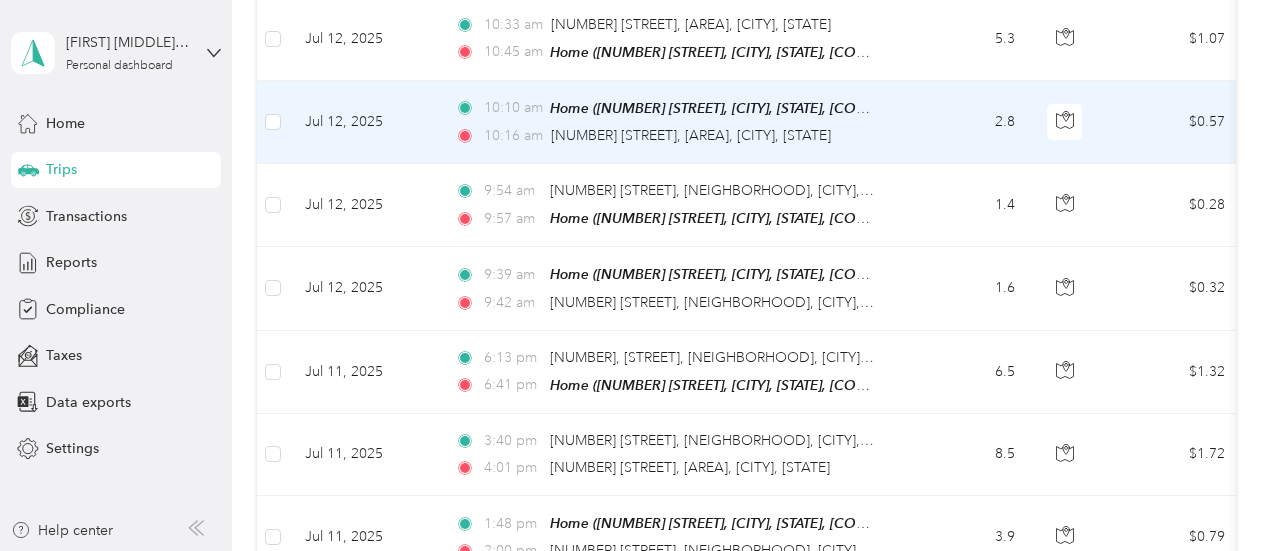 scroll, scrollTop: 7130, scrollLeft: 0, axis: vertical 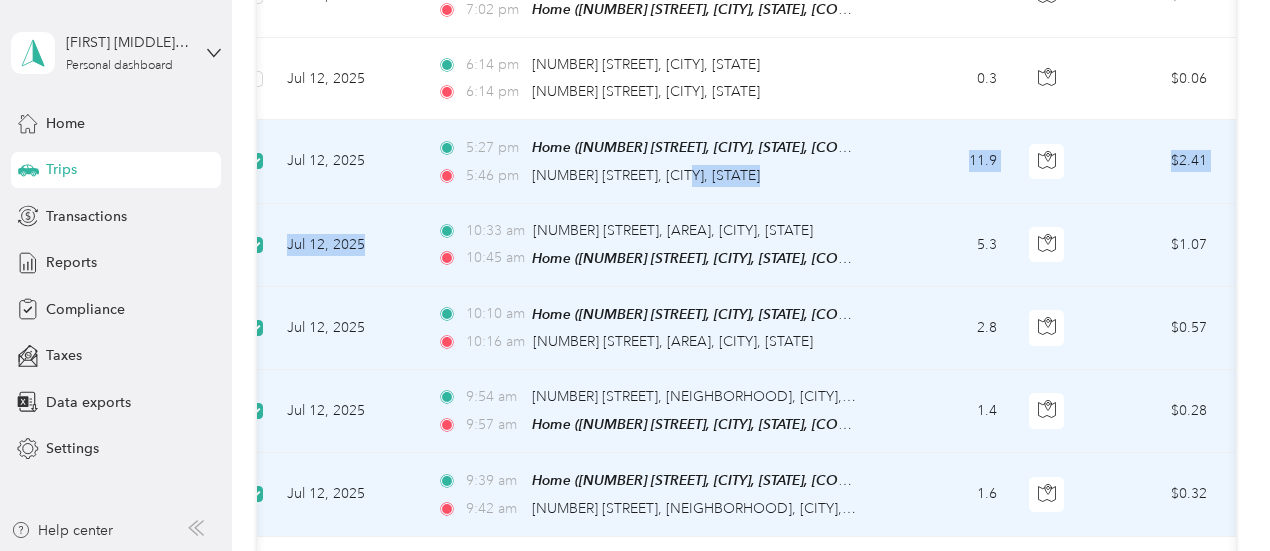 drag, startPoint x: 680, startPoint y: 114, endPoint x: 400, endPoint y: 157, distance: 283.28253 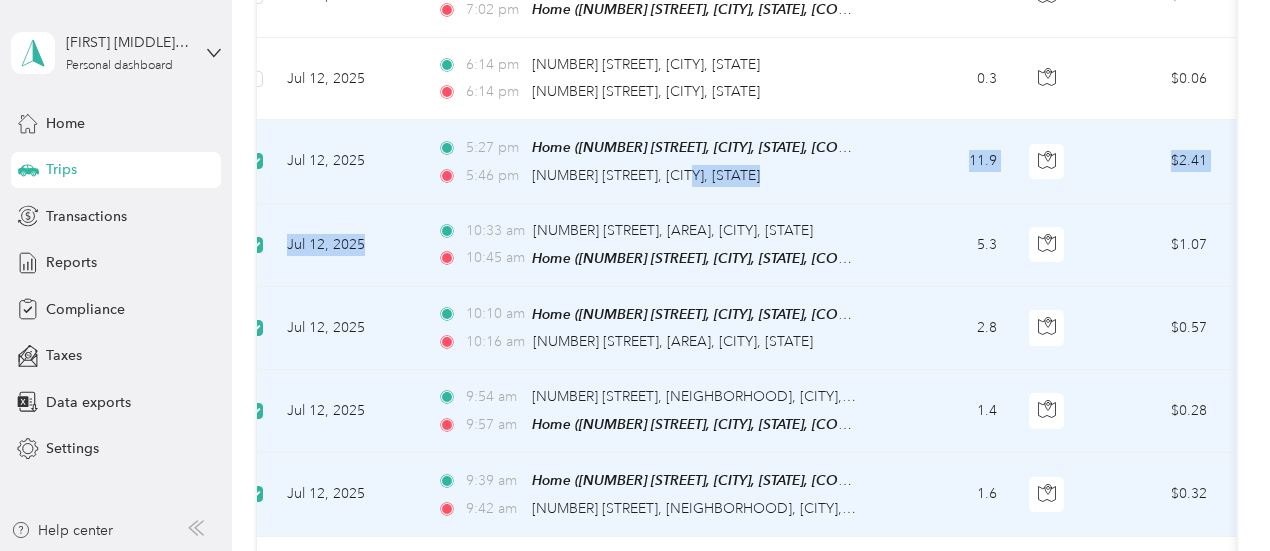 scroll, scrollTop: 0, scrollLeft: 0, axis: both 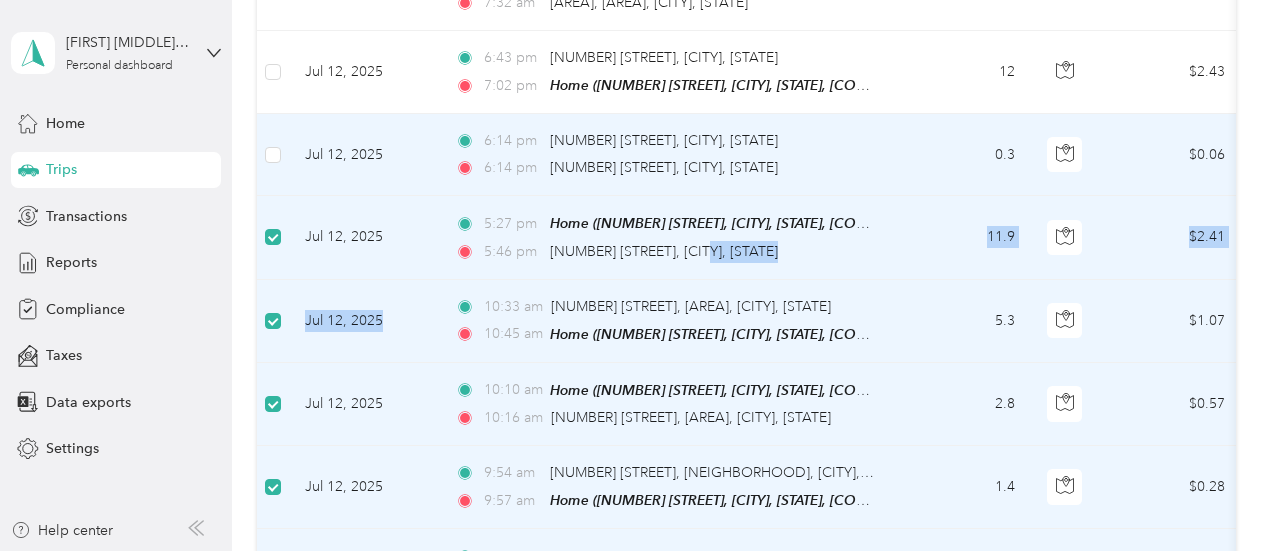 click on "Jul 12, 2025" at bounding box center (364, 155) 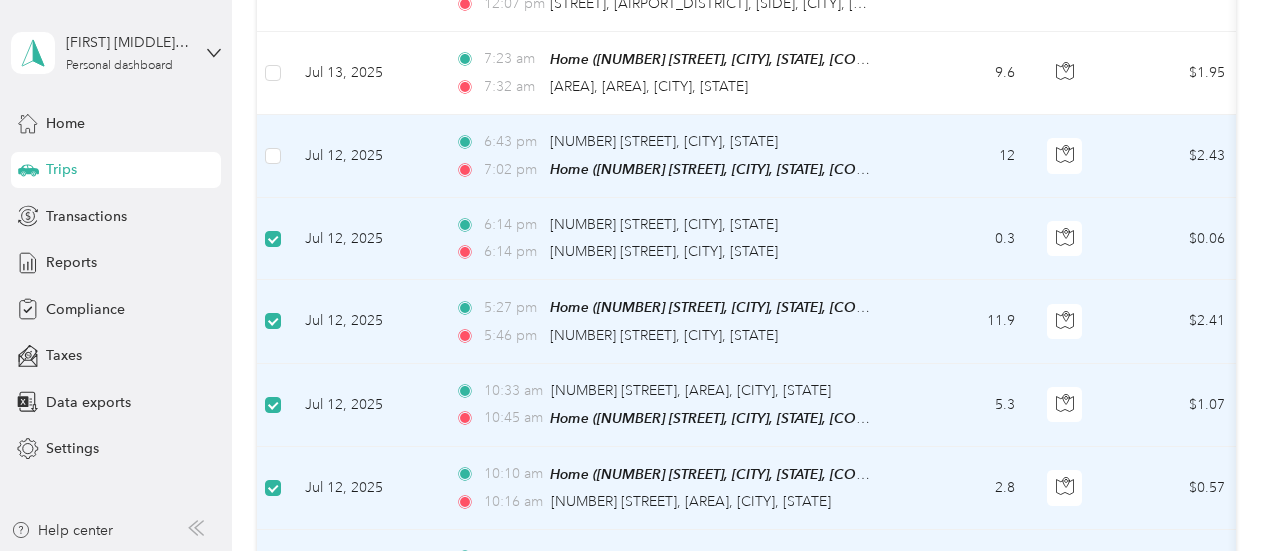 scroll, scrollTop: 6750, scrollLeft: 0, axis: vertical 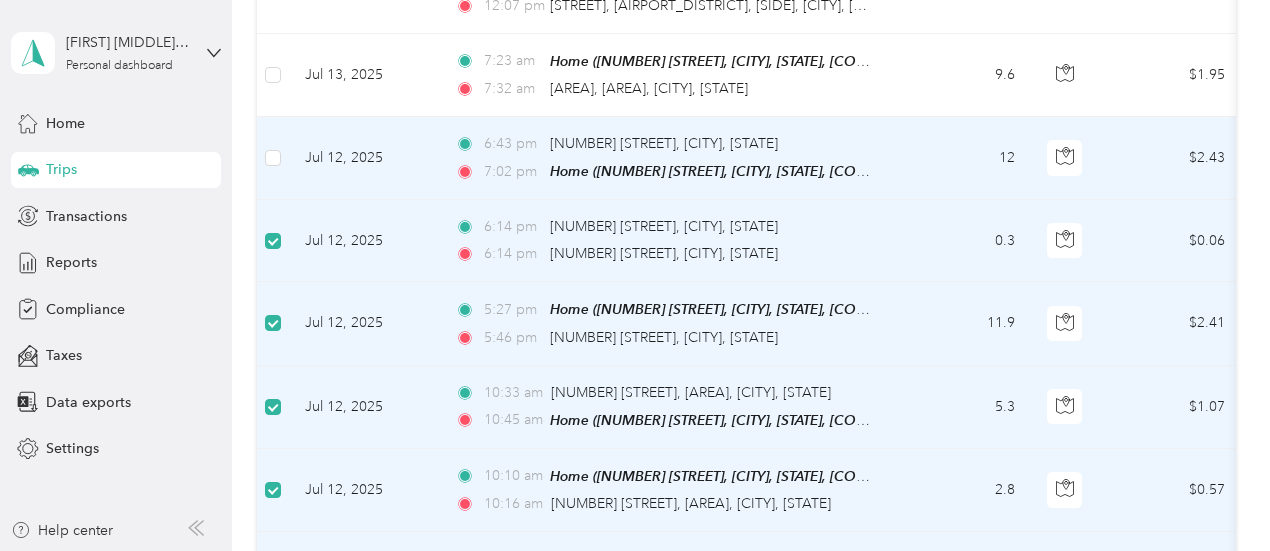 click at bounding box center [273, 158] 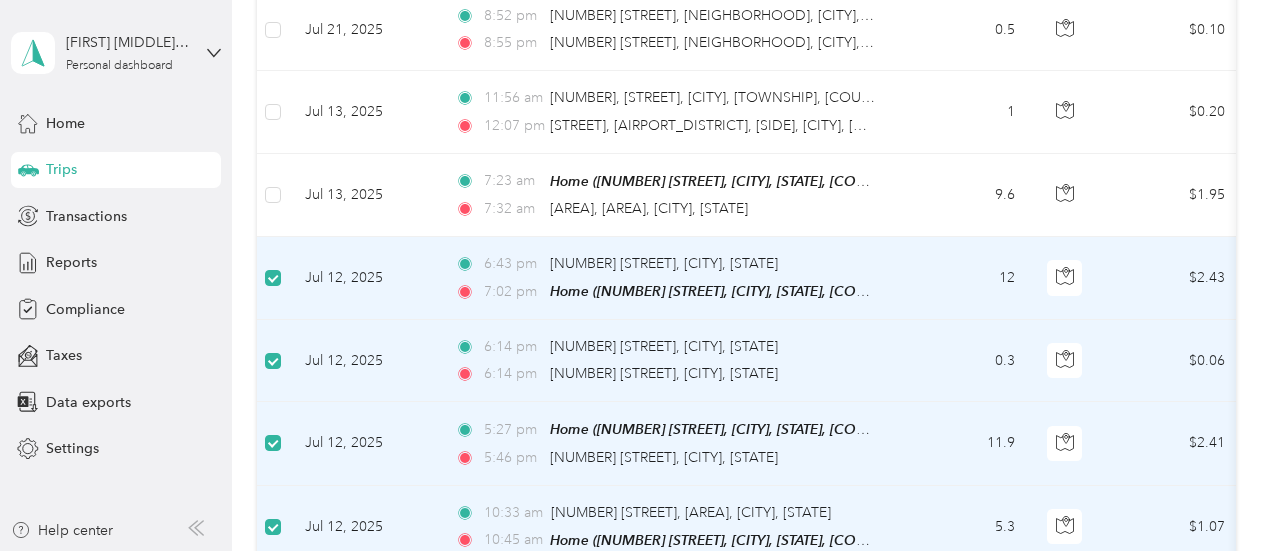 scroll, scrollTop: 6628, scrollLeft: 0, axis: vertical 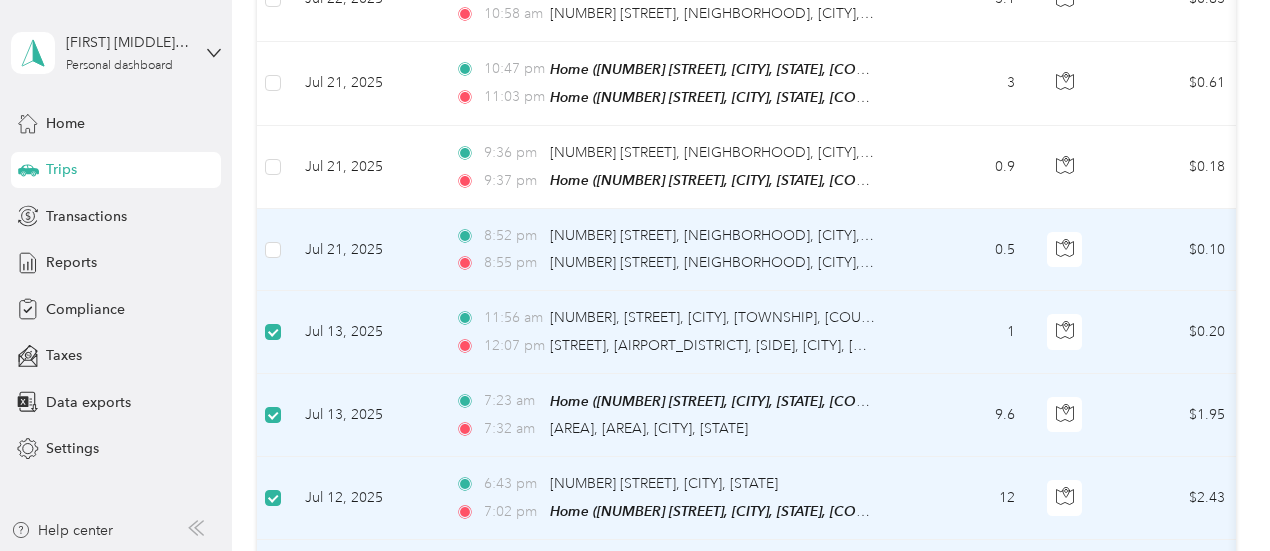click at bounding box center [273, 250] 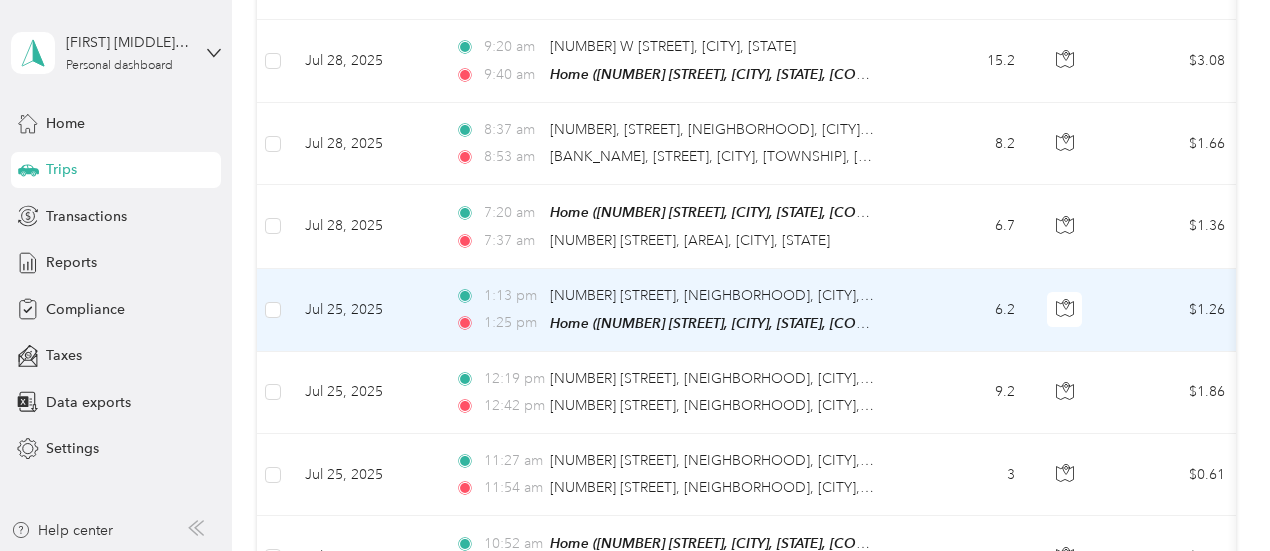 scroll, scrollTop: 3200, scrollLeft: 0, axis: vertical 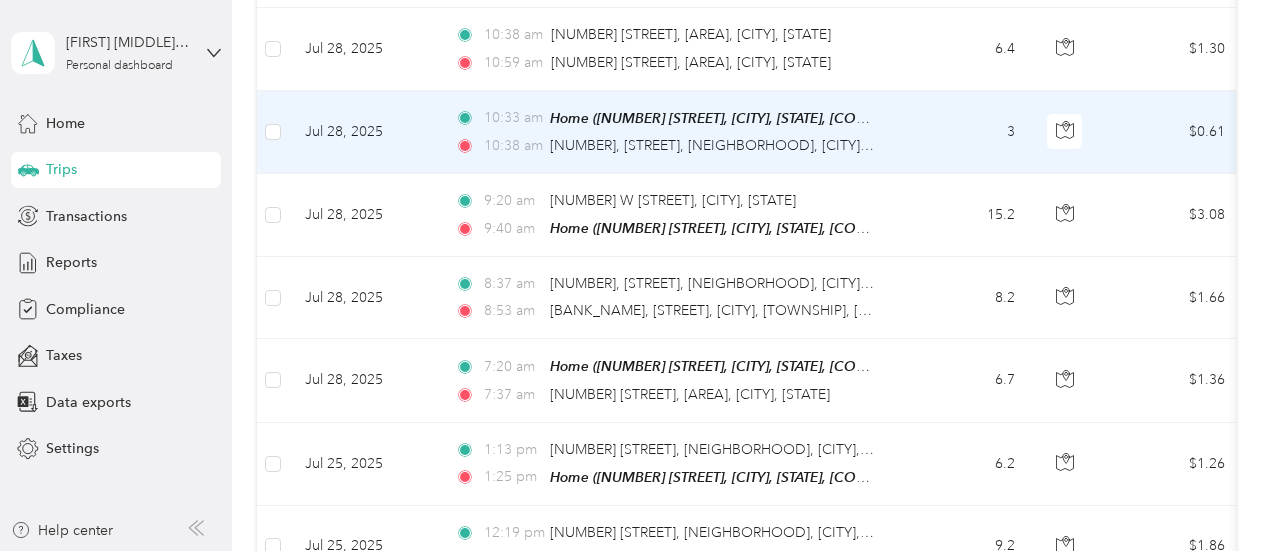 drag, startPoint x: 281, startPoint y: 160, endPoint x: 893, endPoint y: 139, distance: 612.36017 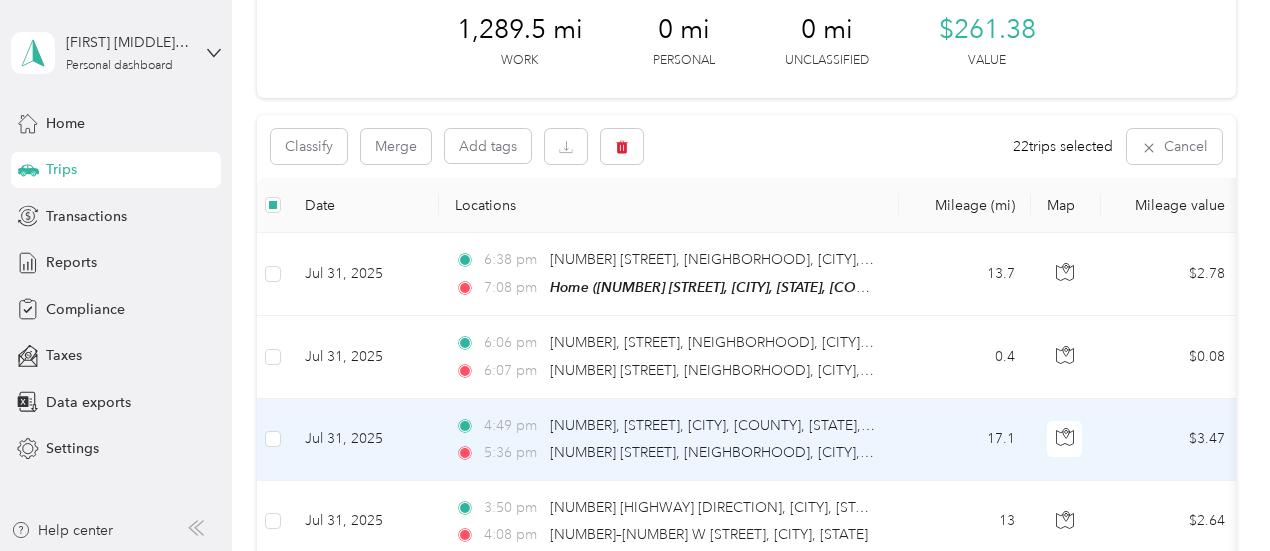 scroll, scrollTop: 100, scrollLeft: 0, axis: vertical 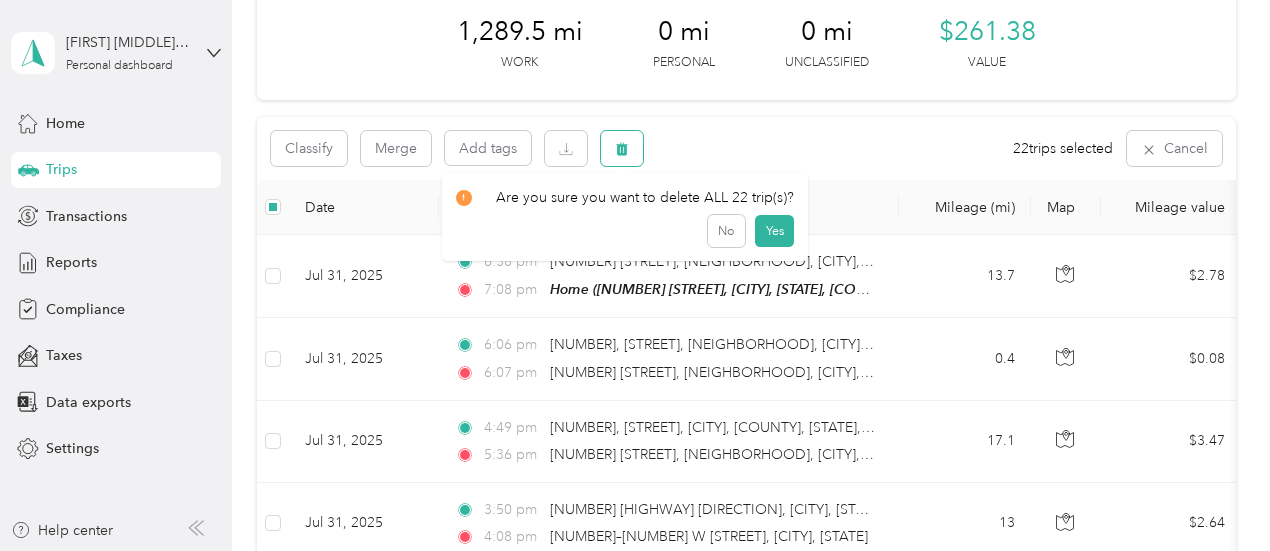 click 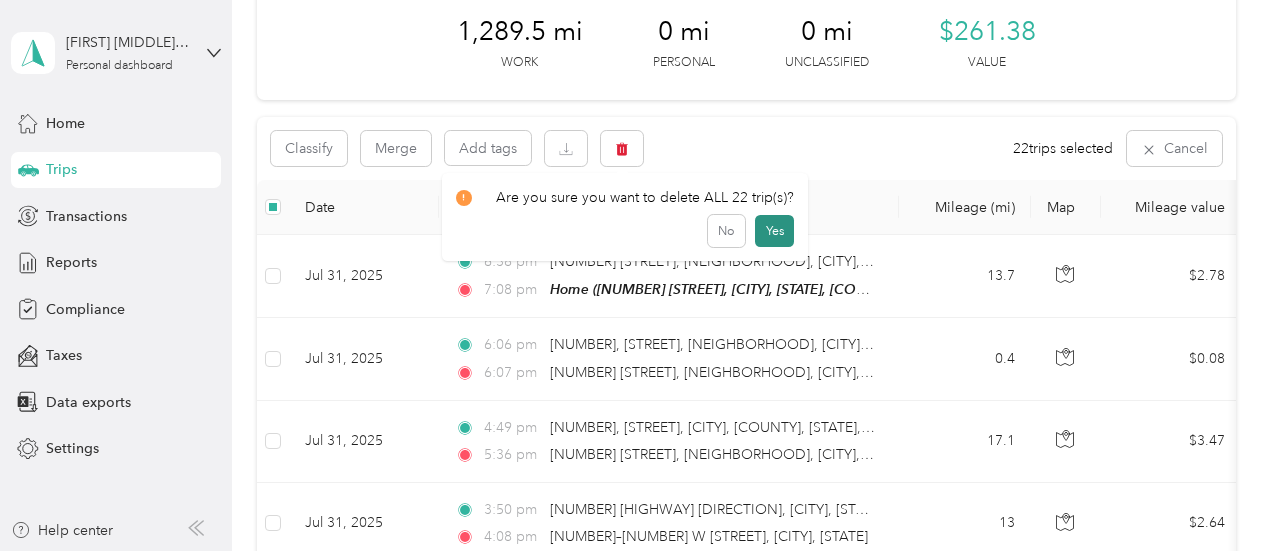 click on "Yes" at bounding box center [774, 231] 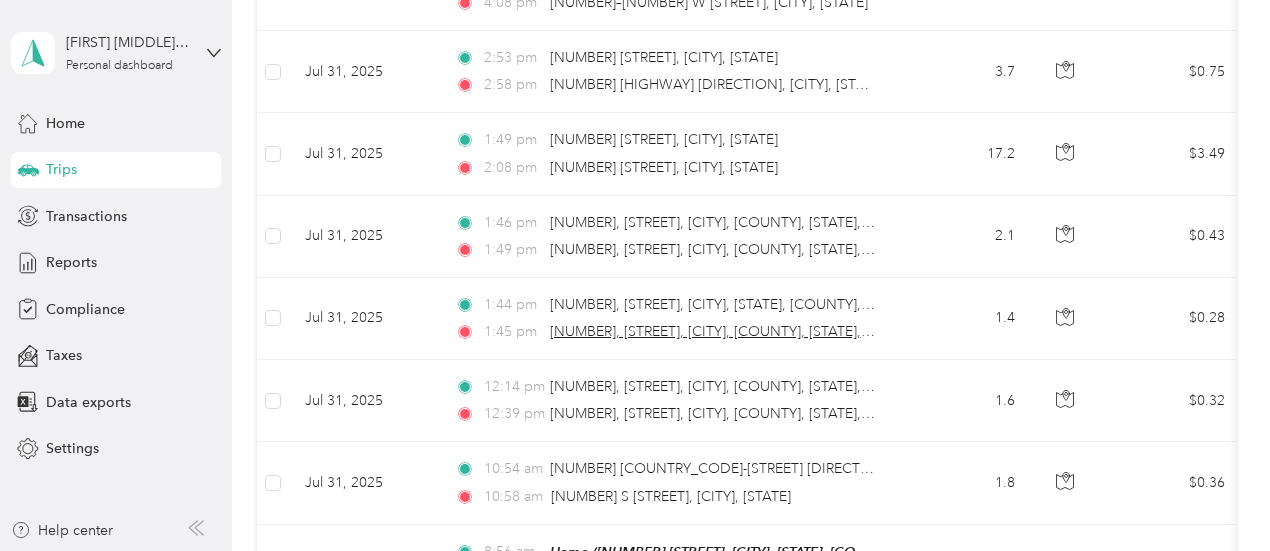 scroll, scrollTop: 0, scrollLeft: 0, axis: both 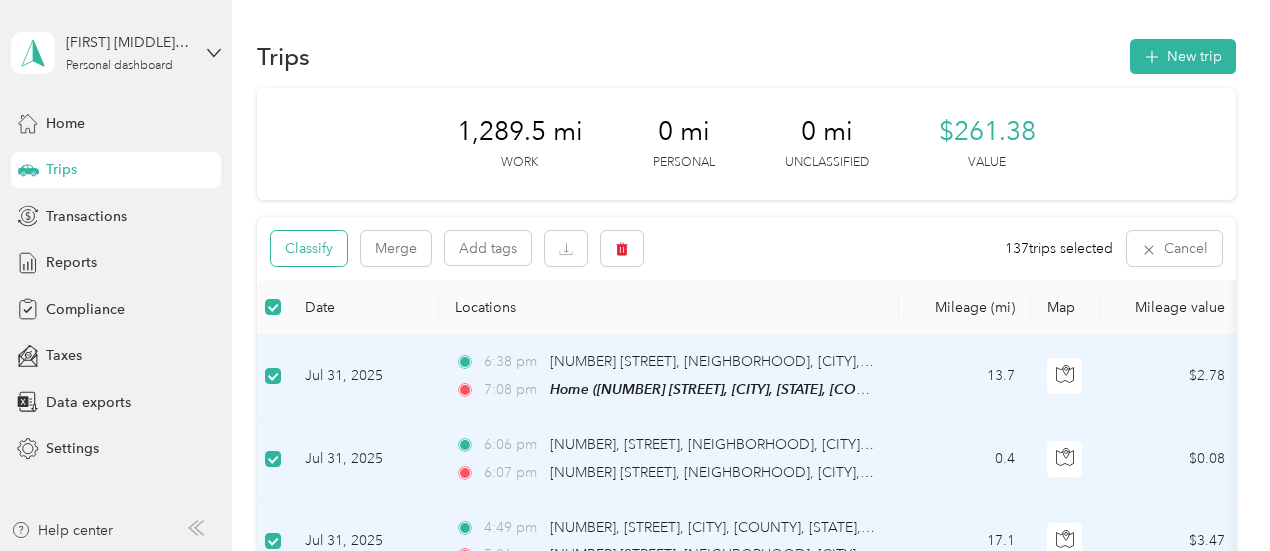 click on "Classify" at bounding box center (309, 248) 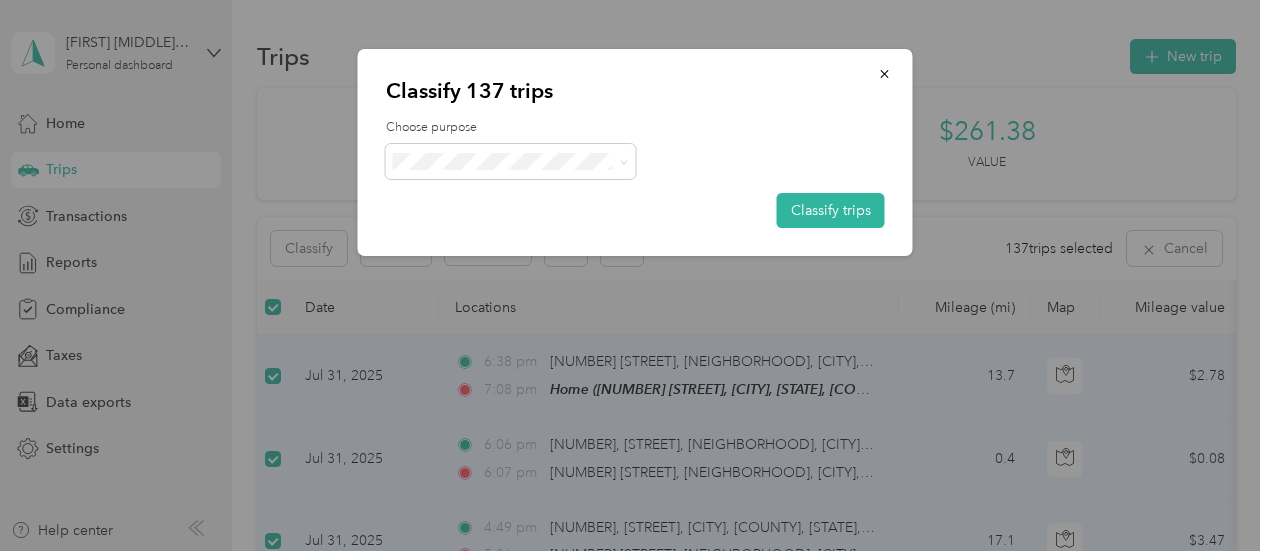 click on "Thryv, Inc" at bounding box center (528, 196) 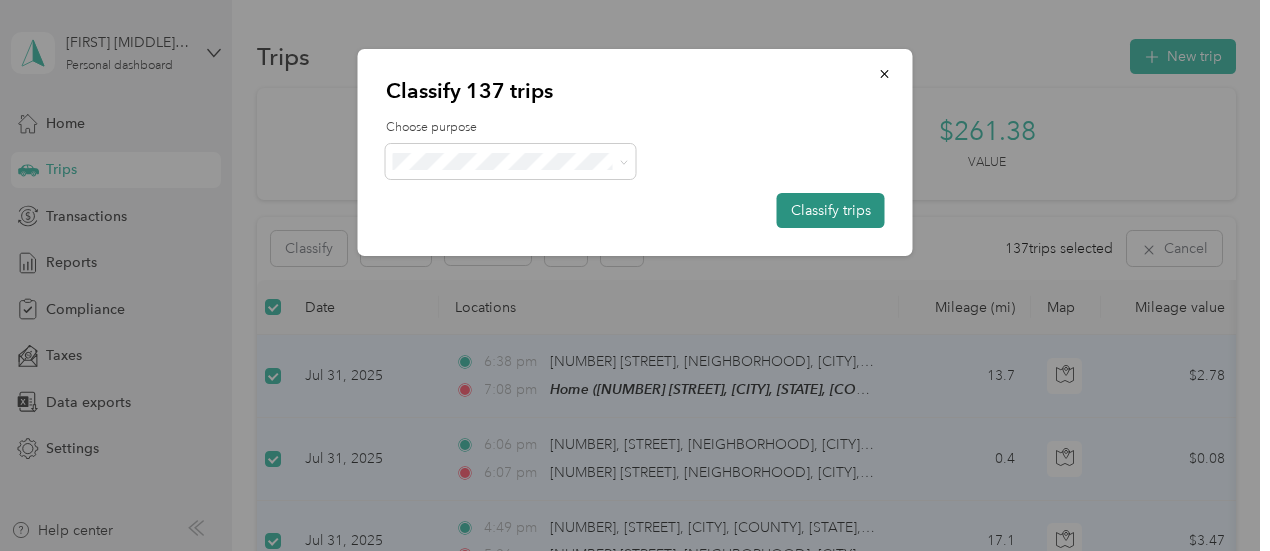 click on "Classify trips" at bounding box center [831, 210] 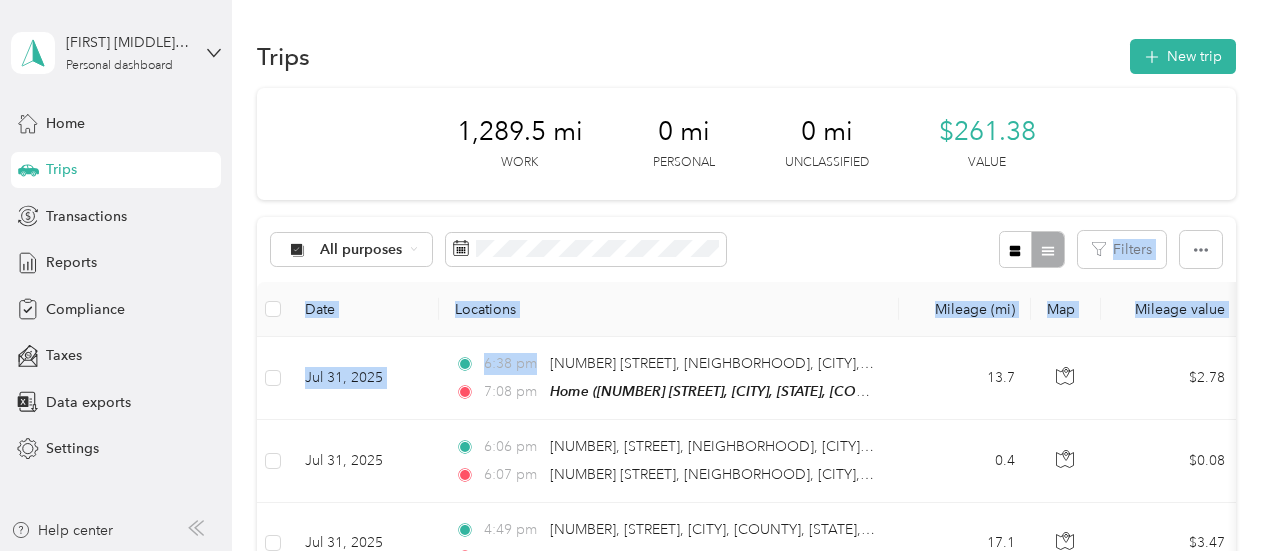 drag, startPoint x: 534, startPoint y: 361, endPoint x: 784, endPoint y: 248, distance: 274.35196 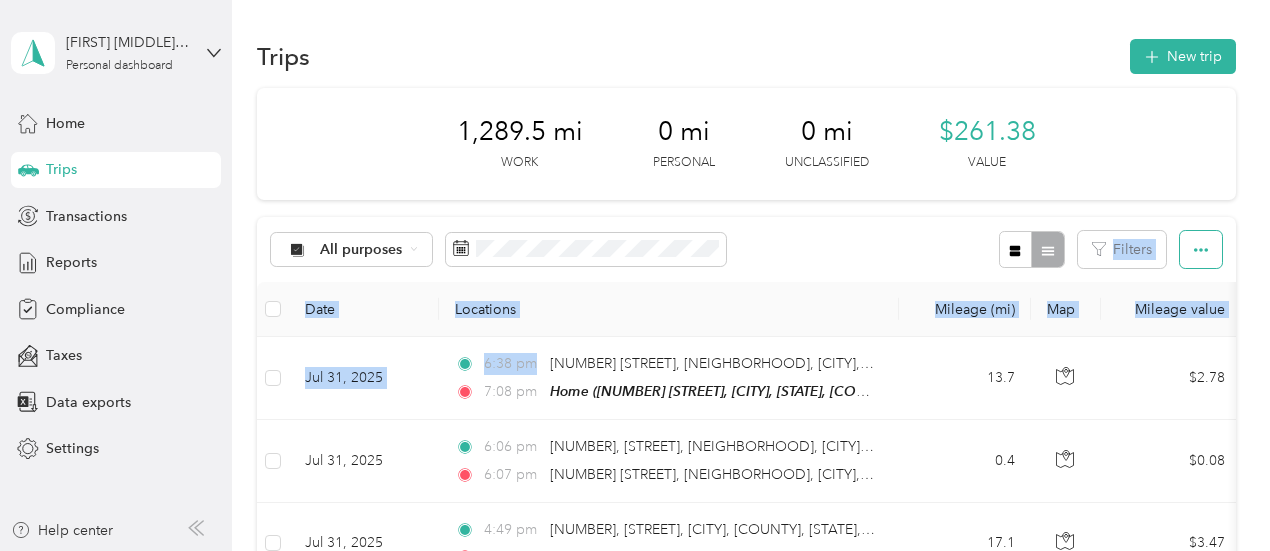 click at bounding box center [1201, 249] 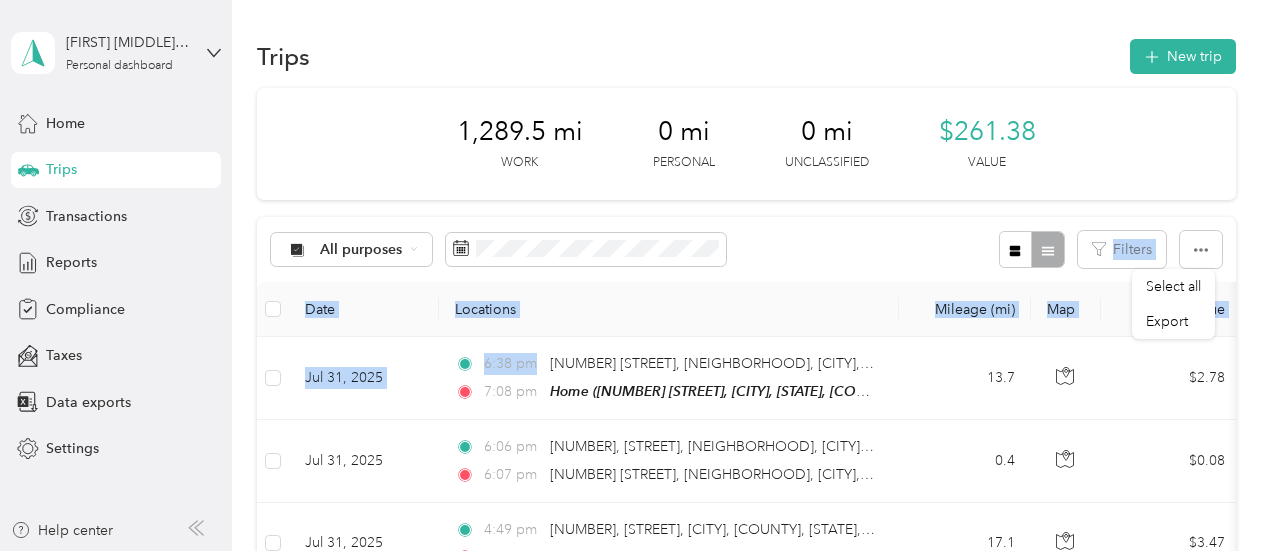 click on "All purposes Filters" at bounding box center (746, 249) 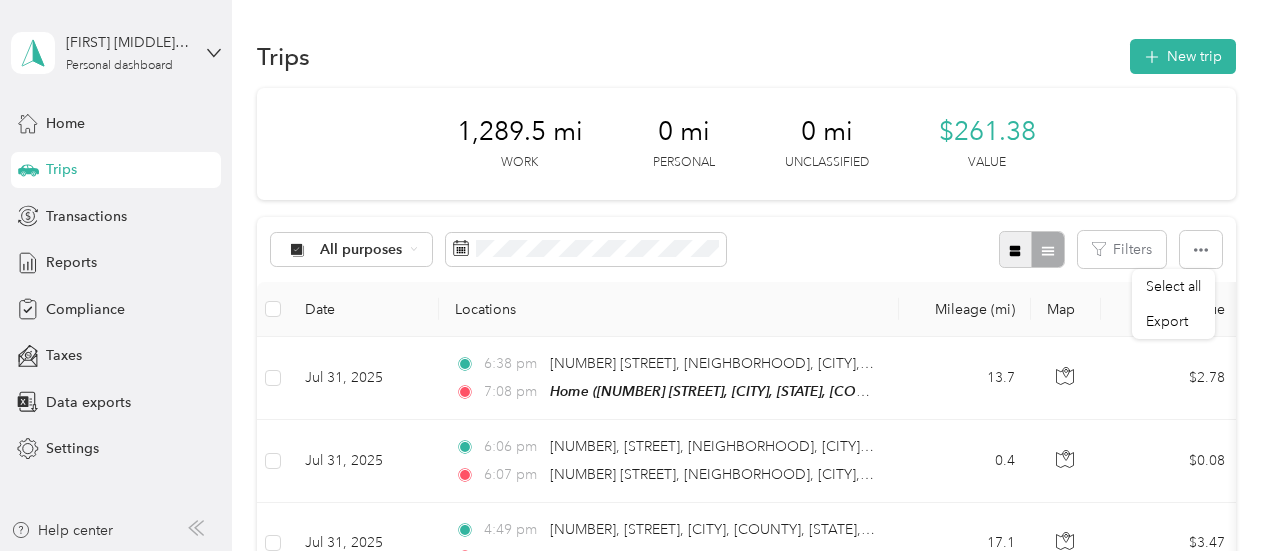 click at bounding box center [1016, 249] 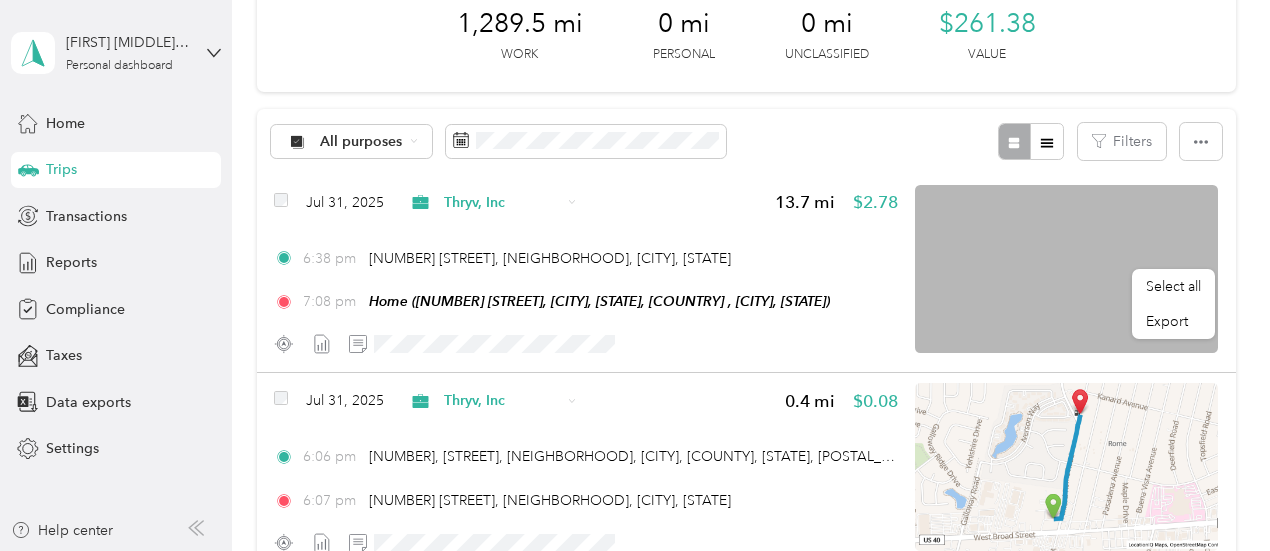scroll, scrollTop: 0, scrollLeft: 0, axis: both 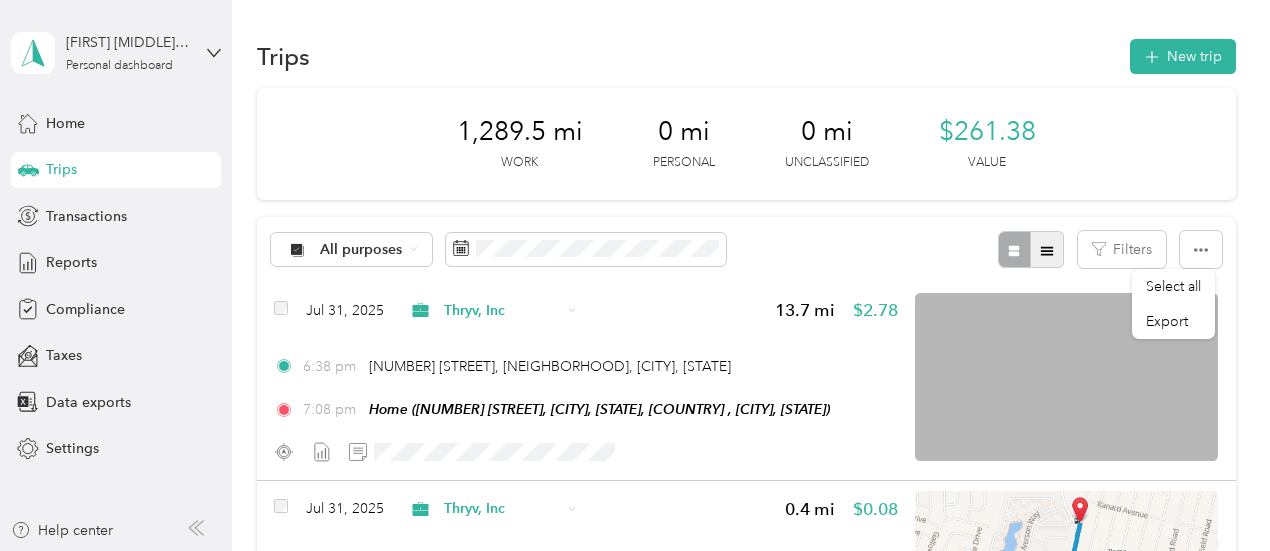 click 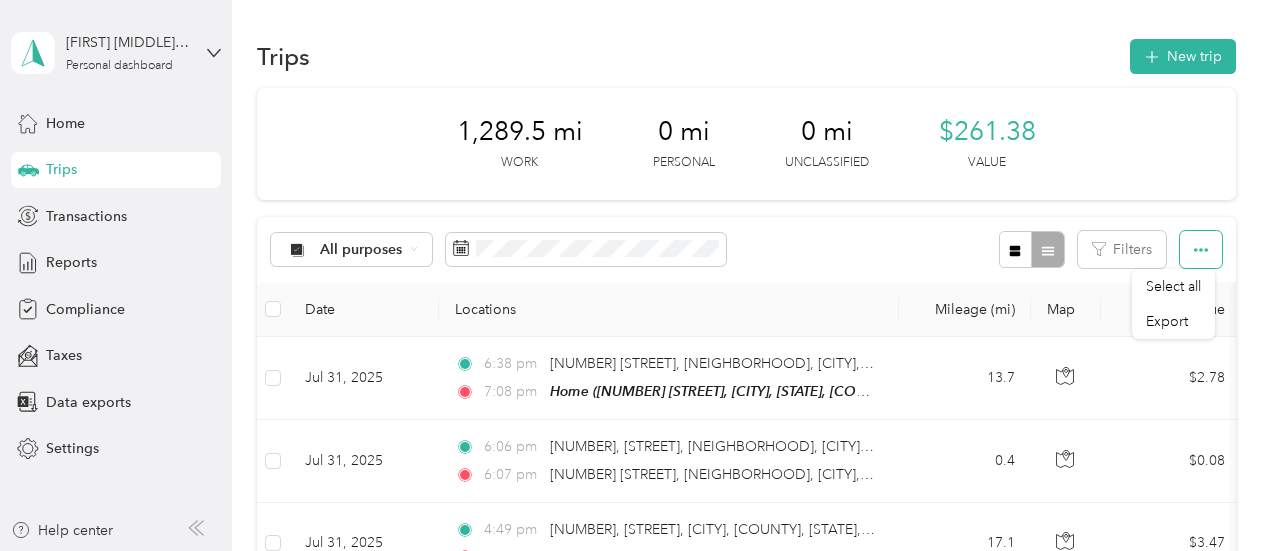 click at bounding box center [1201, 249] 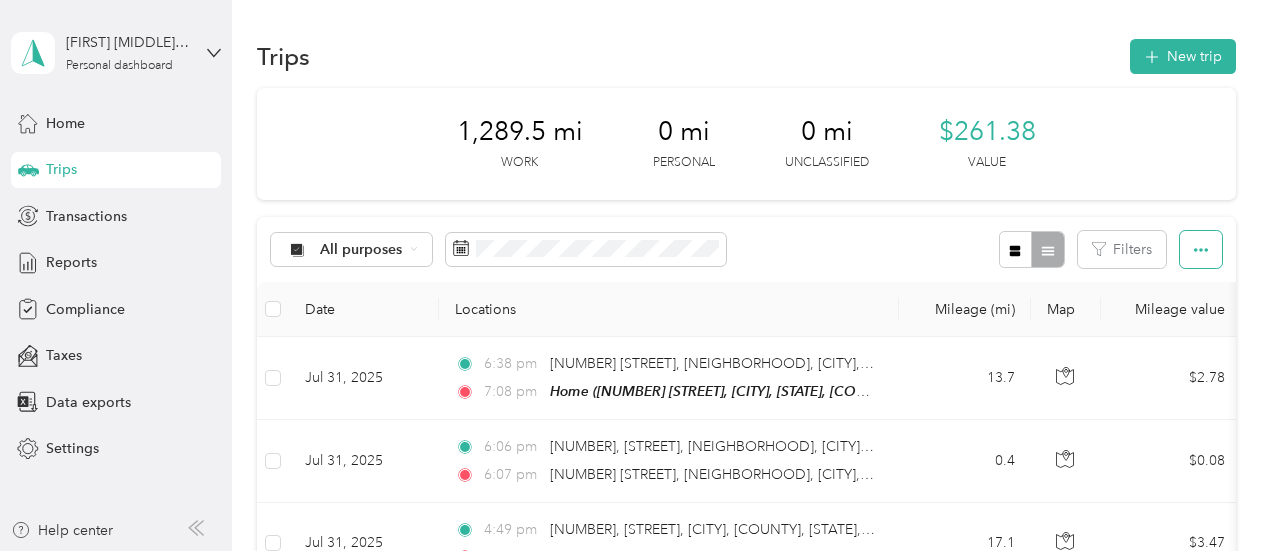 click at bounding box center (1201, 249) 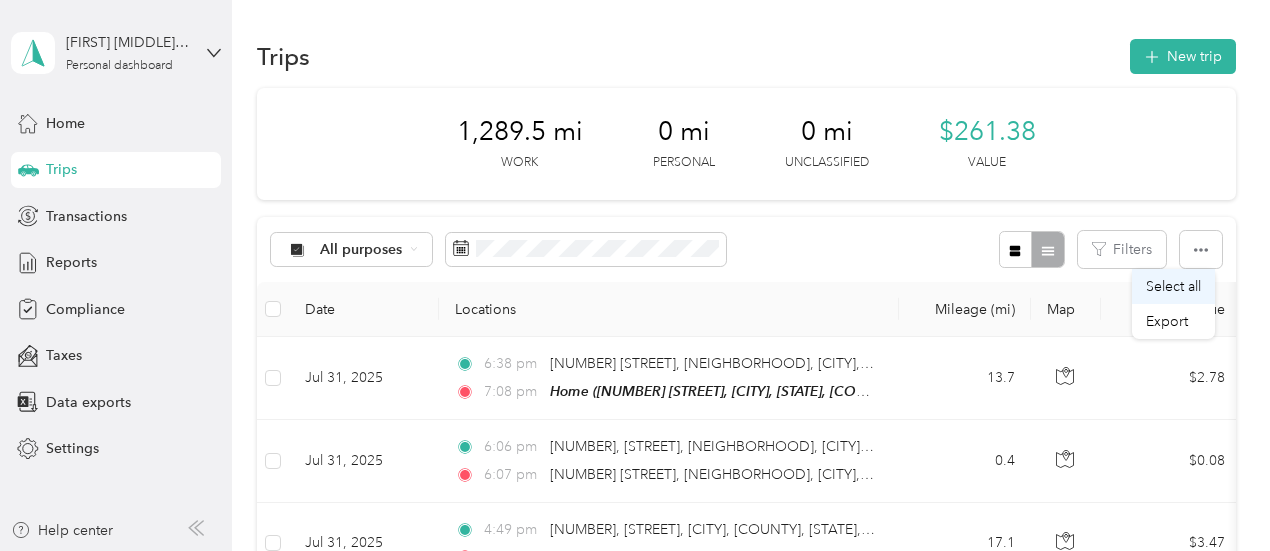 click on "Select all" at bounding box center (1173, 286) 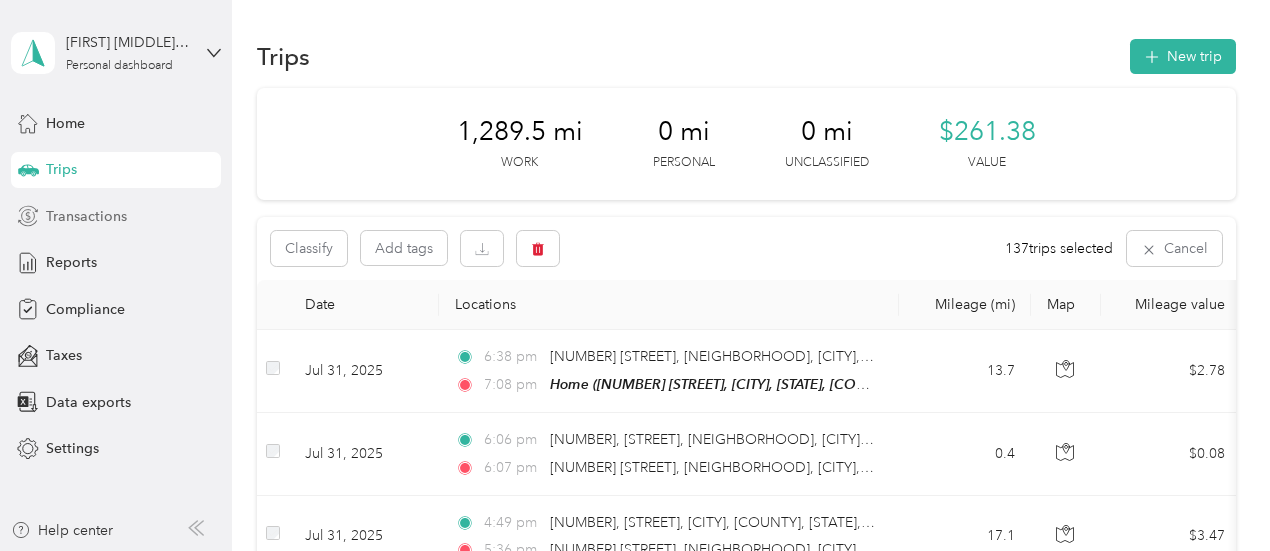 click on "Transactions" at bounding box center [86, 216] 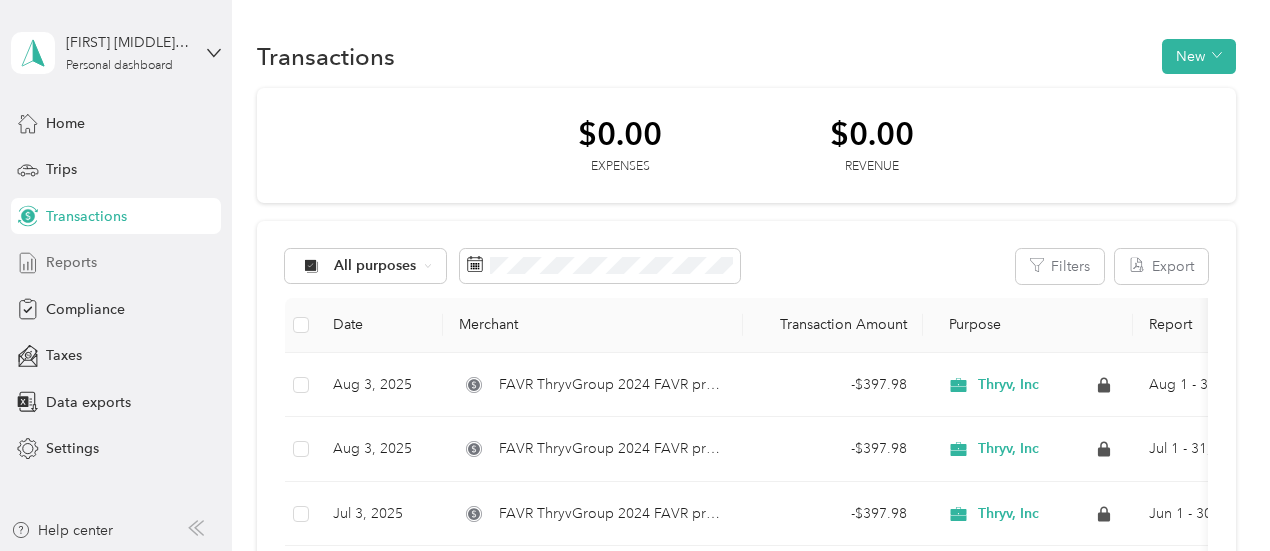 click on "Reports" at bounding box center [71, 262] 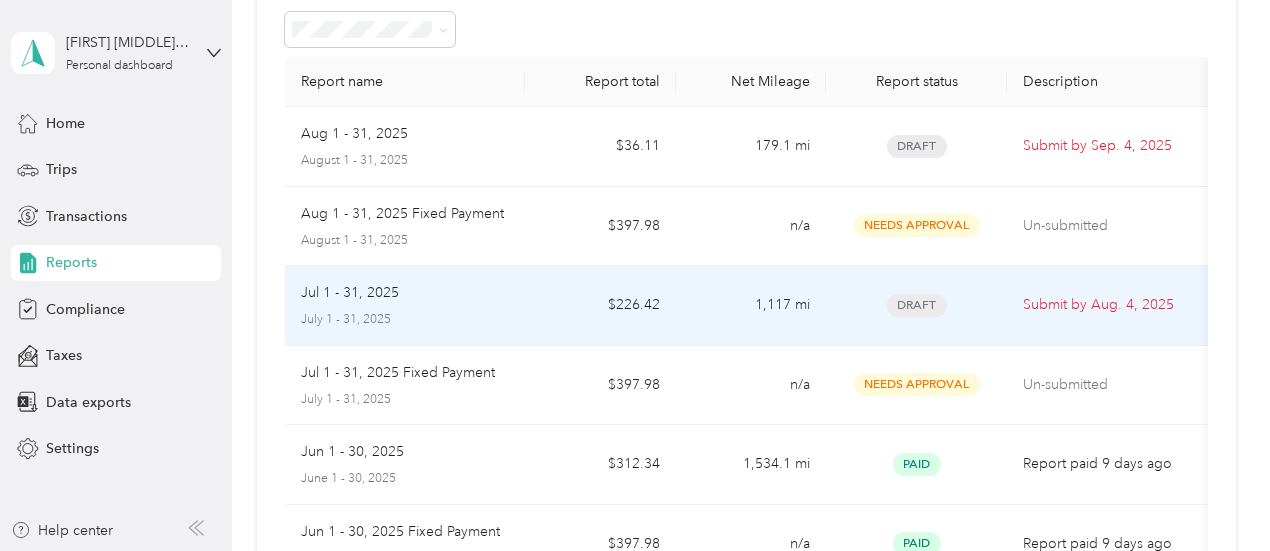 scroll, scrollTop: 105, scrollLeft: 0, axis: vertical 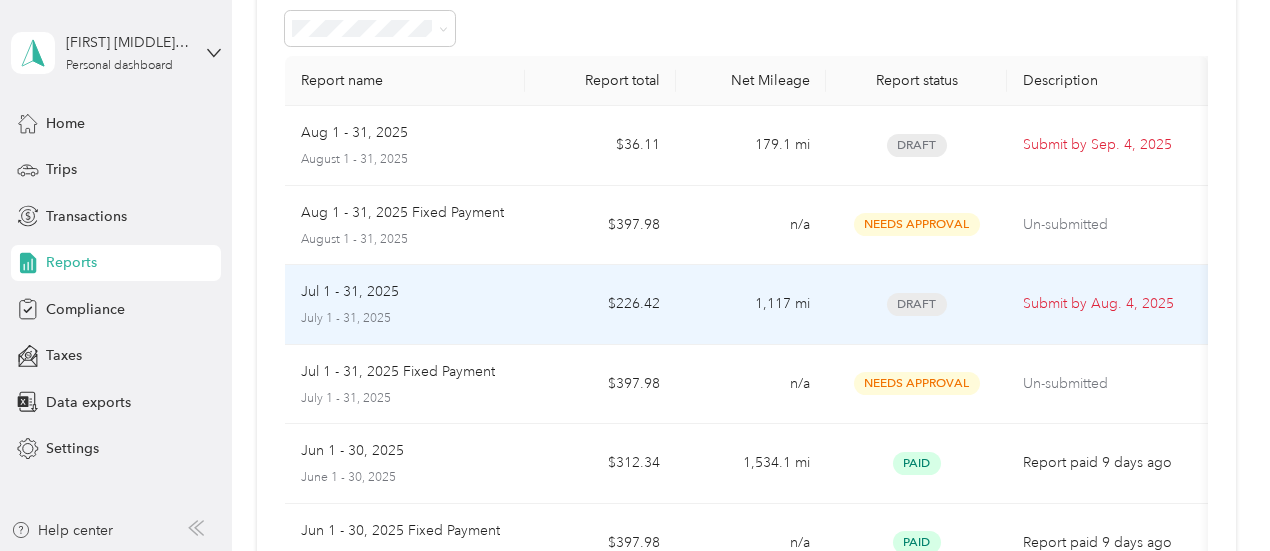click on "Jul 1 - 31, 2025 July 1 - 31, 2025" at bounding box center [405, 304] 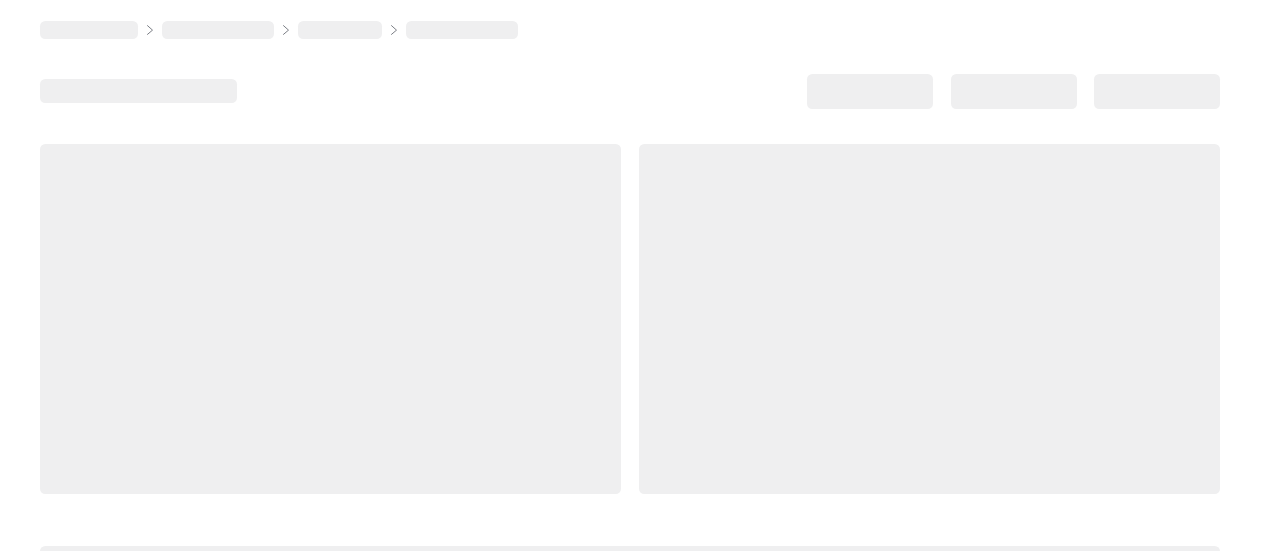 click at bounding box center [330, 319] 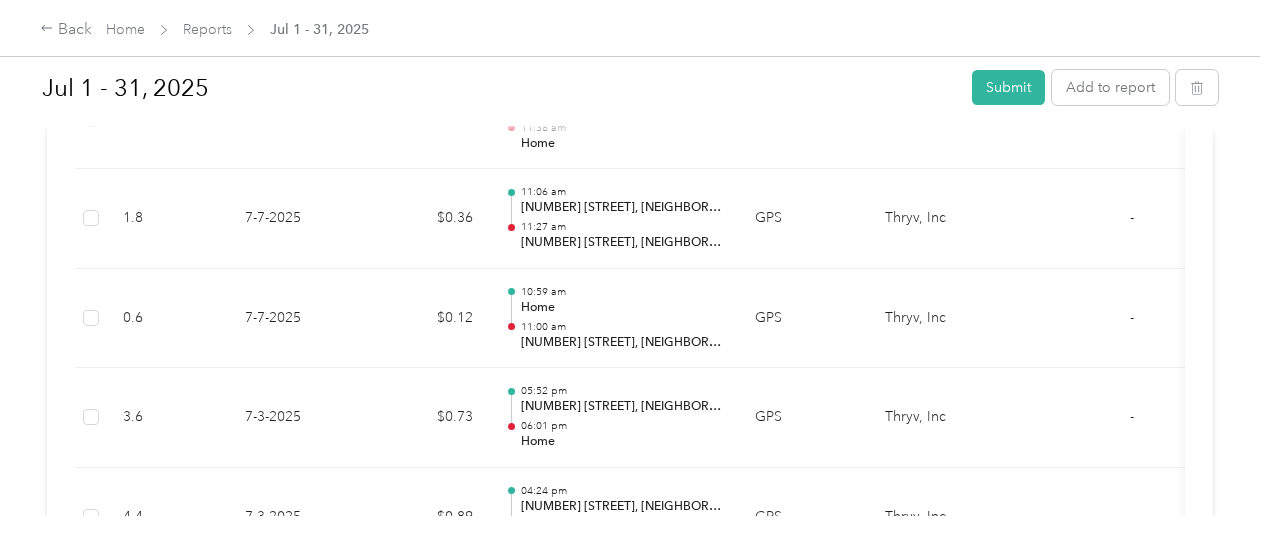 scroll, scrollTop: 11586, scrollLeft: 0, axis: vertical 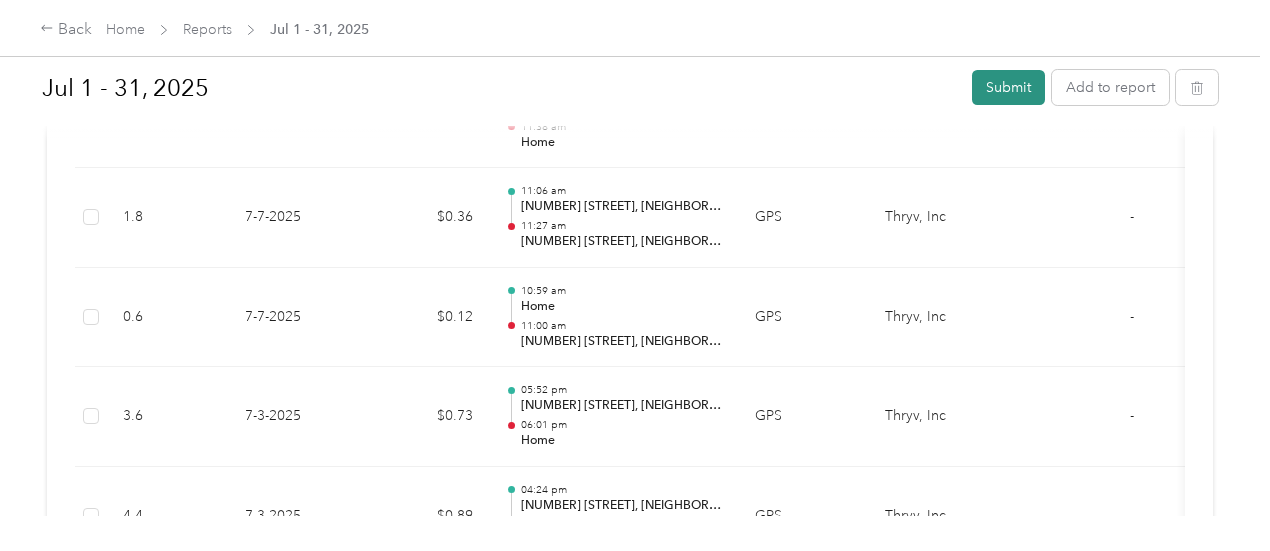 click on "Submit" at bounding box center (1008, 87) 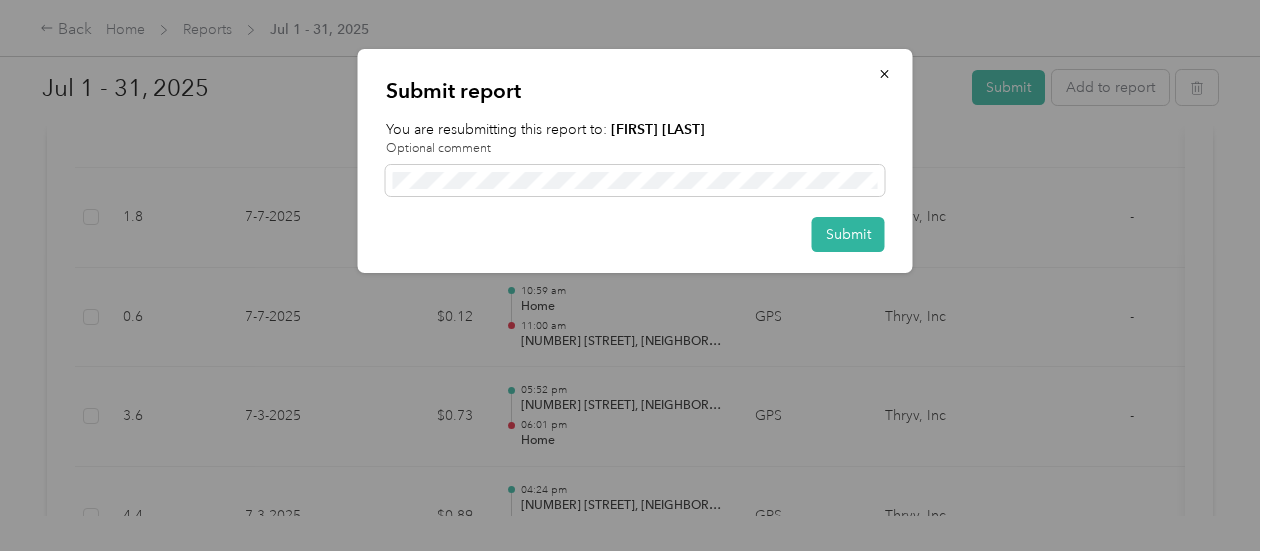 click on "Submit report You are resubmitting this report to:   [FIRST] [LAST] Optional comment   Submit" at bounding box center (635, 161) 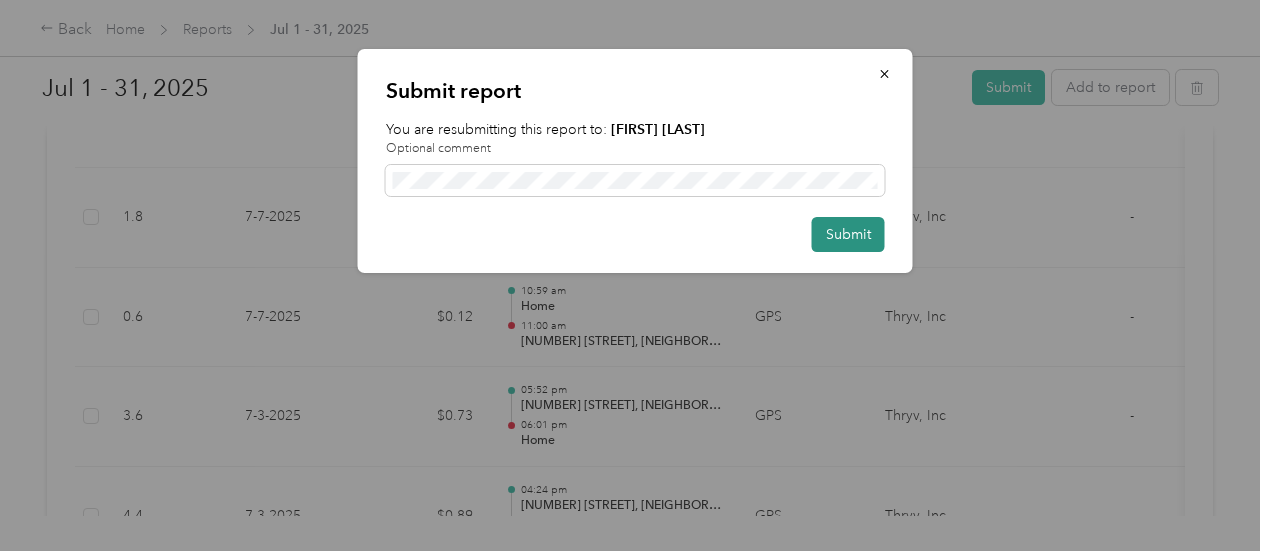 click on "Submit" at bounding box center [848, 234] 